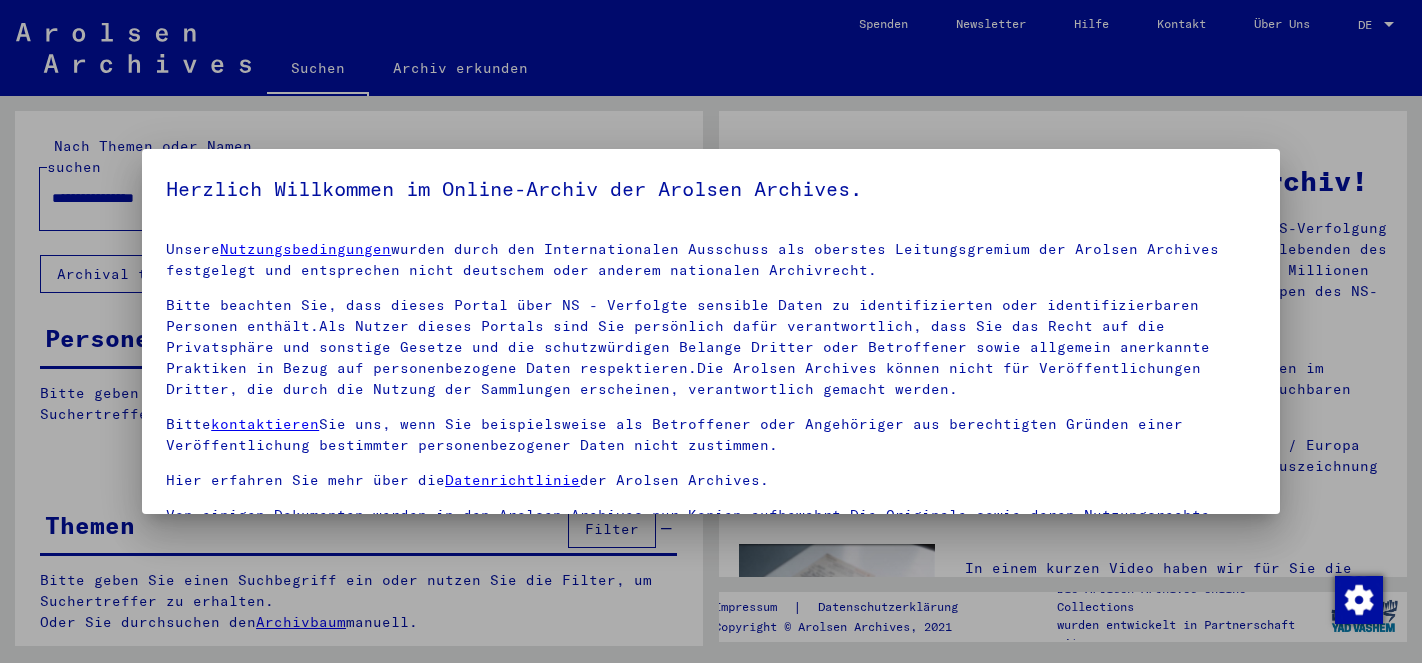 scroll, scrollTop: 0, scrollLeft: 0, axis: both 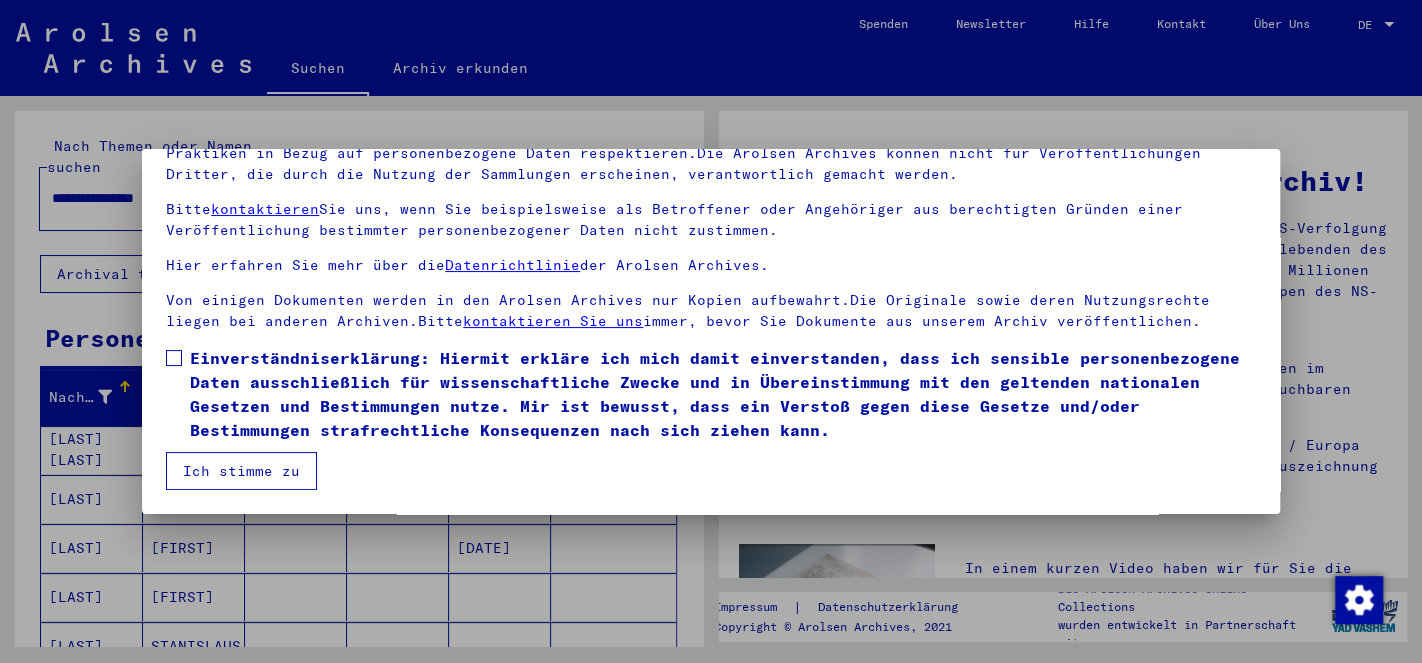click at bounding box center (174, 358) 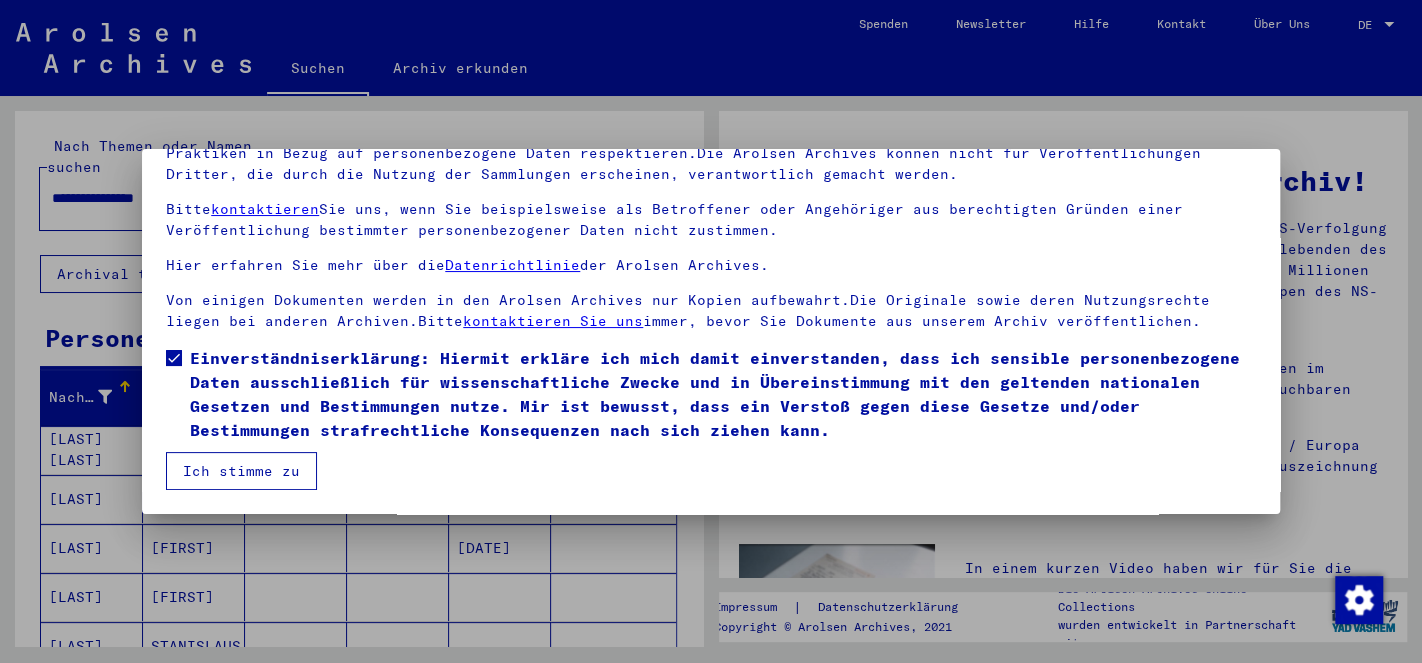 click on "Ich stimme zu" at bounding box center (241, 471) 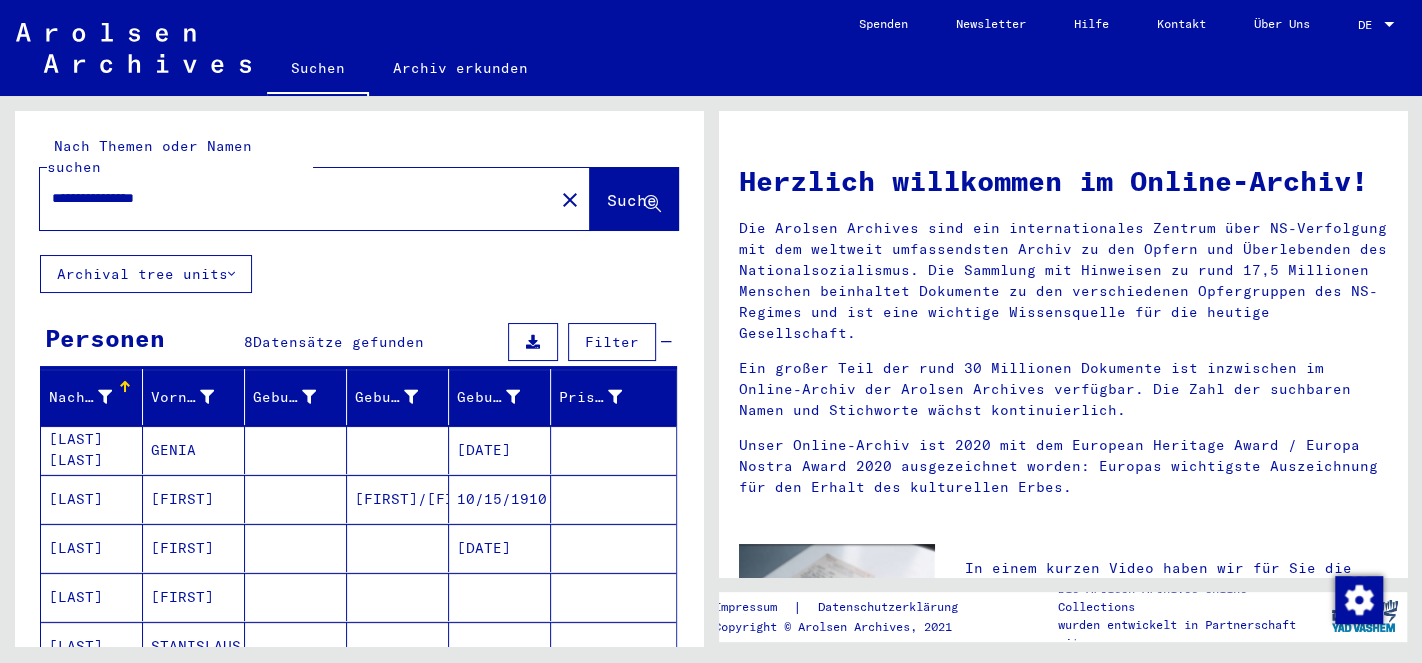 scroll, scrollTop: 105, scrollLeft: 0, axis: vertical 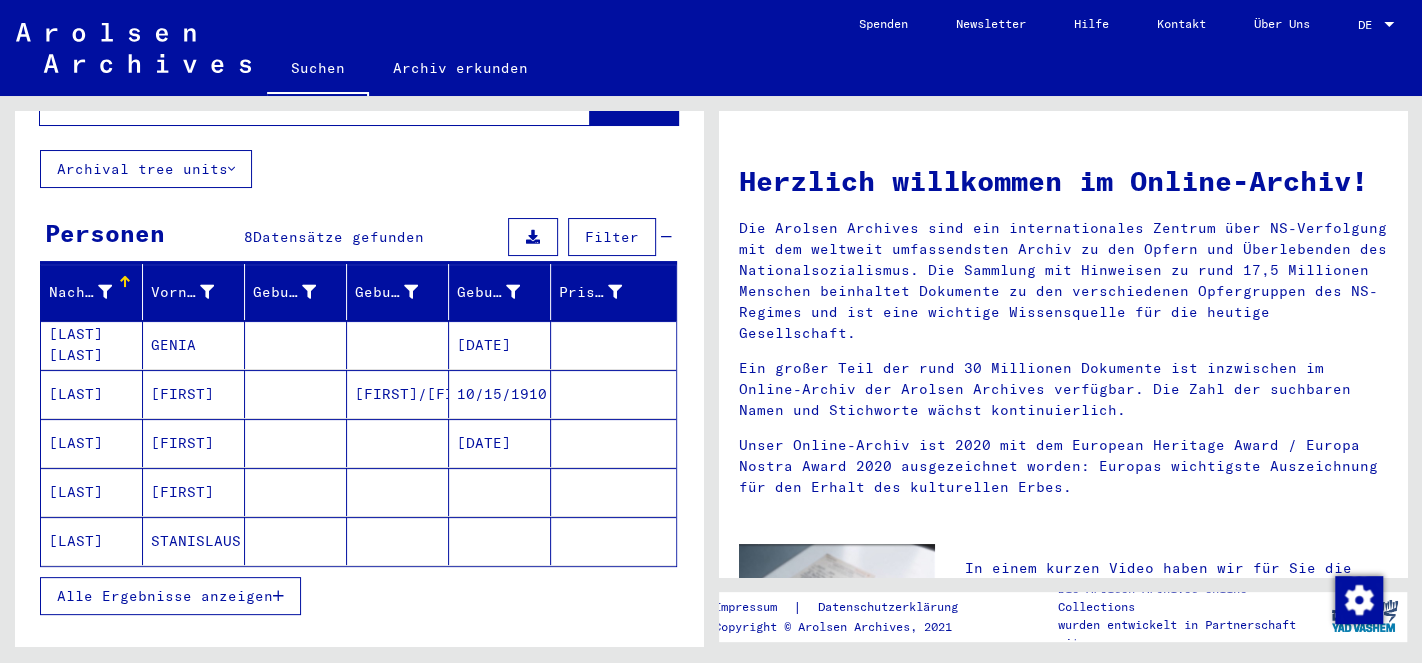 click on "Alle Ergebnisse anzeigen" at bounding box center (165, 596) 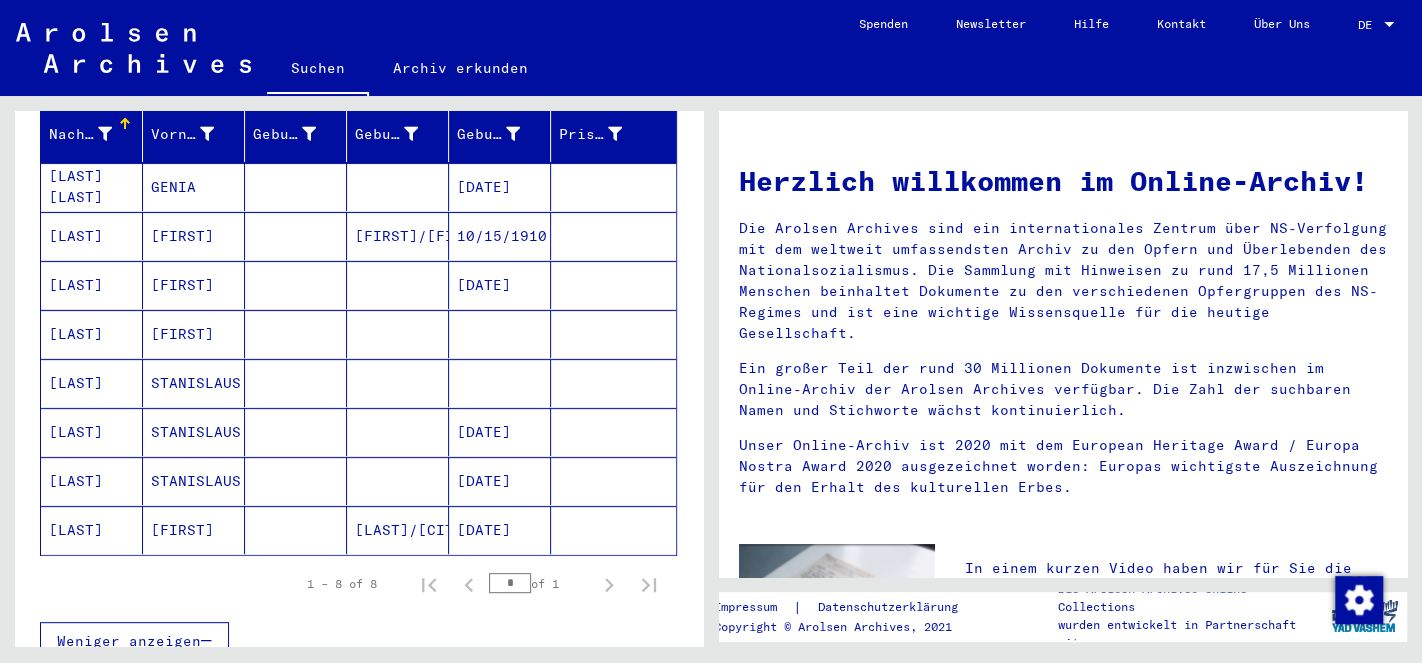 scroll, scrollTop: 315, scrollLeft: 0, axis: vertical 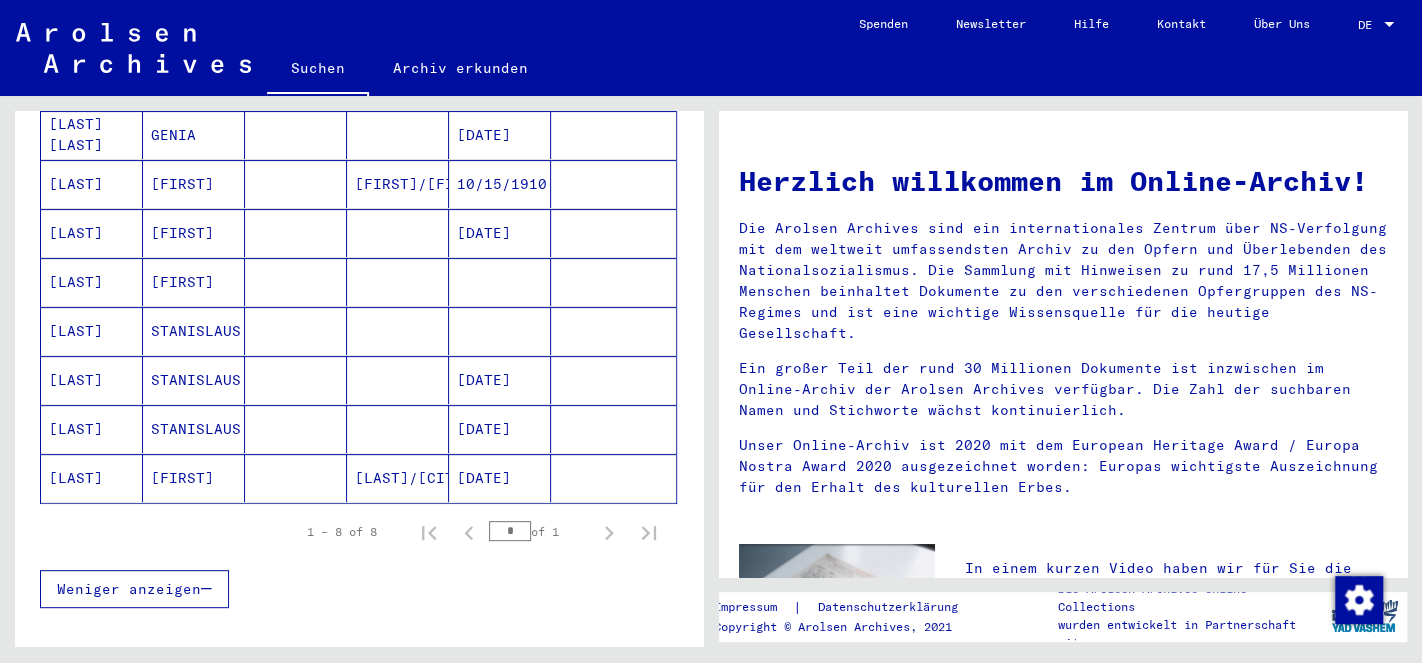 click on "[LAST]" at bounding box center (92, 429) 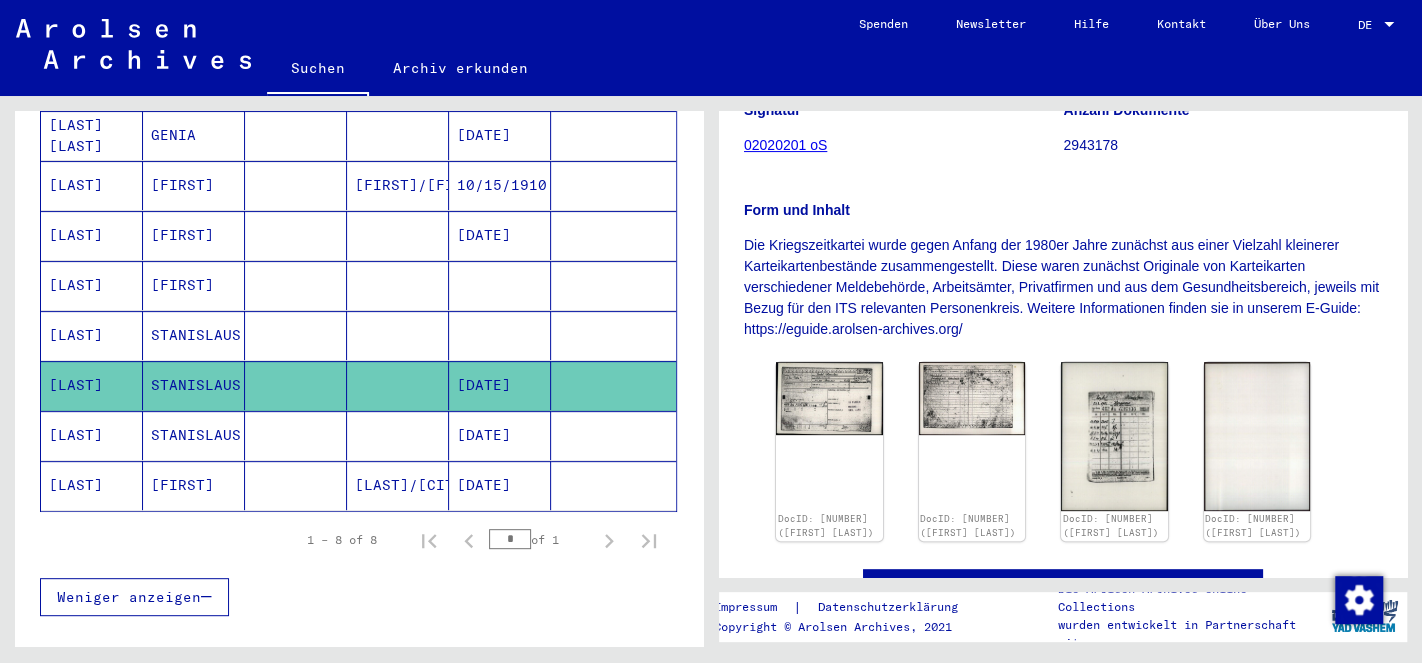 scroll, scrollTop: 315, scrollLeft: 0, axis: vertical 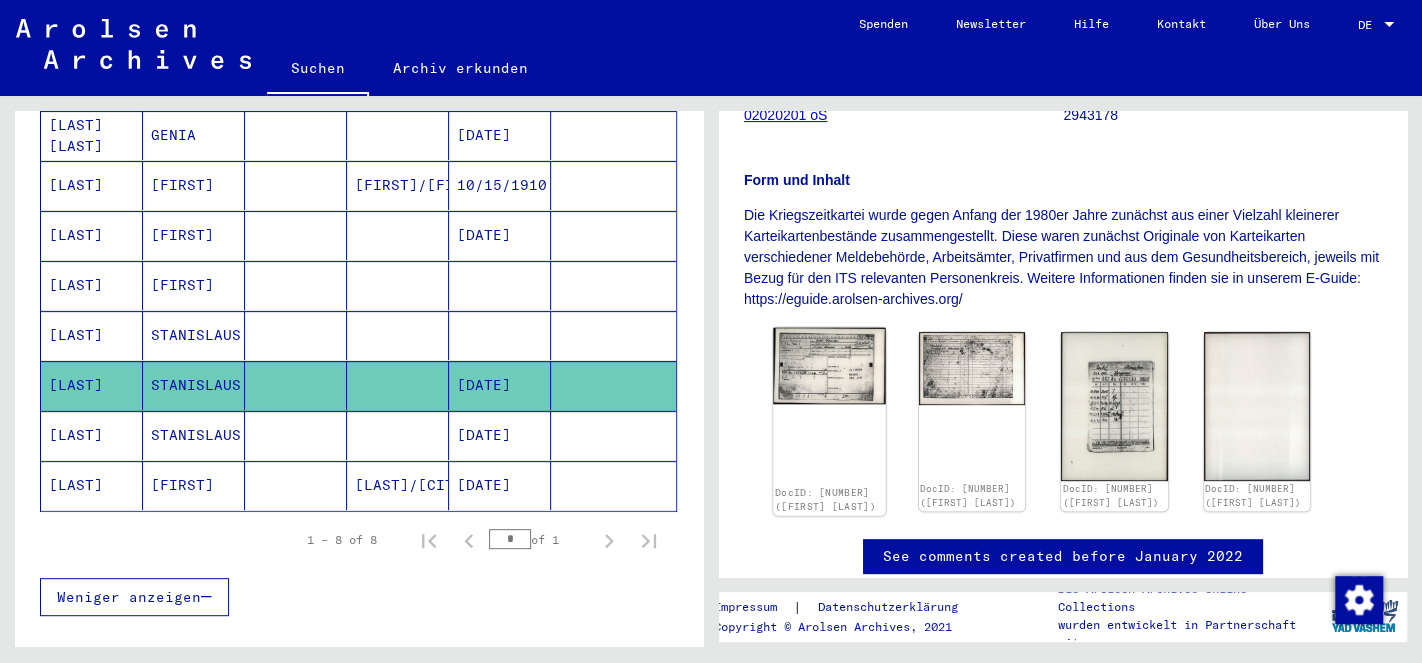 click 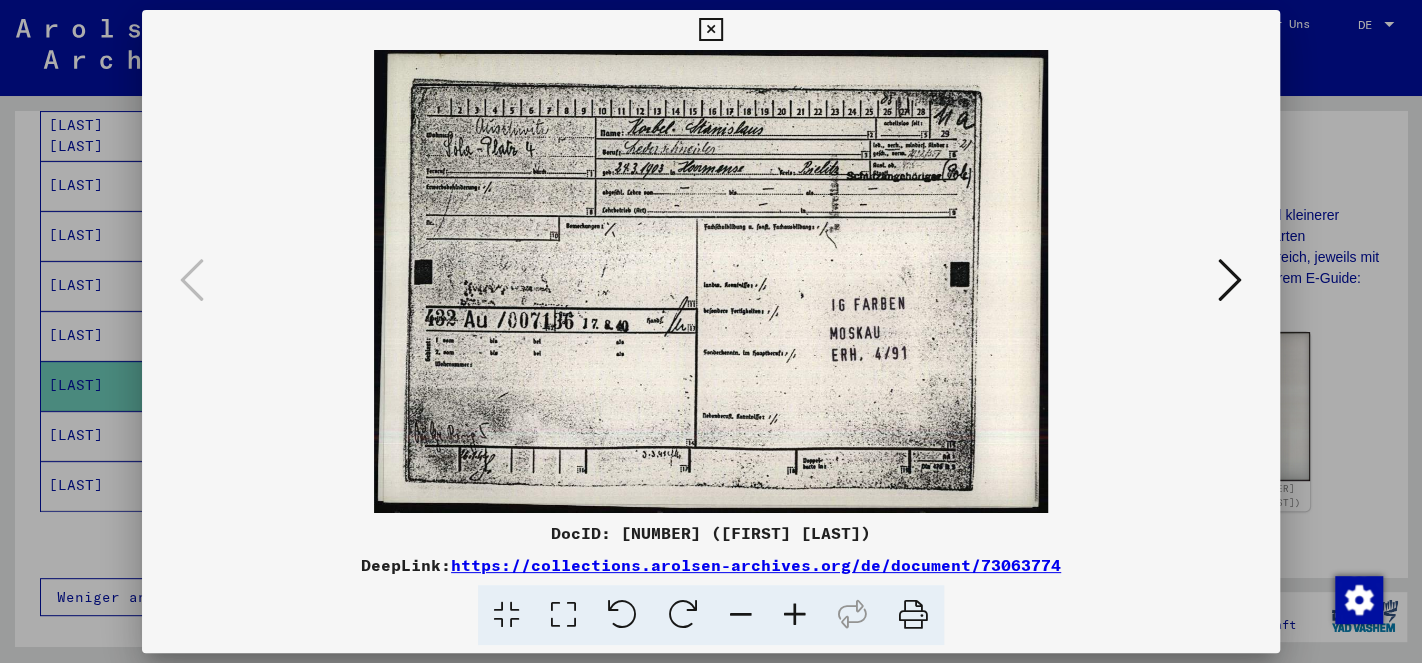 click at bounding box center (1230, 281) 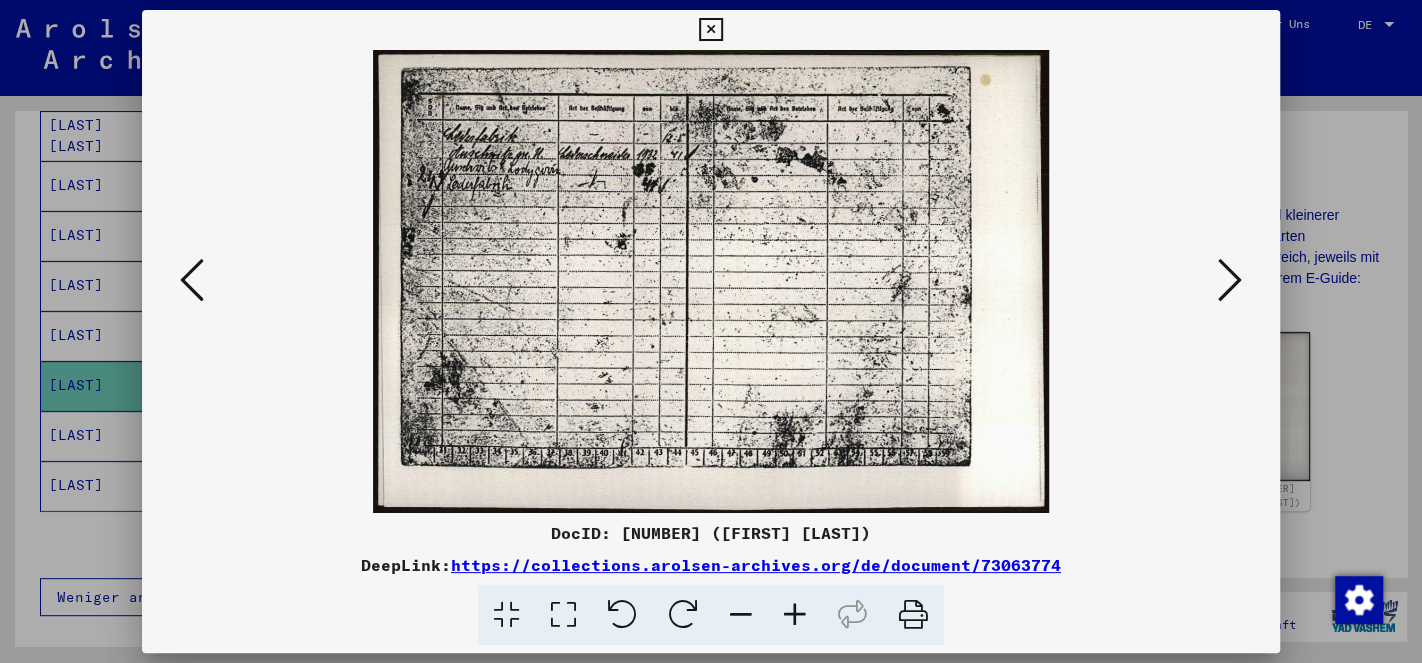 click at bounding box center [1230, 280] 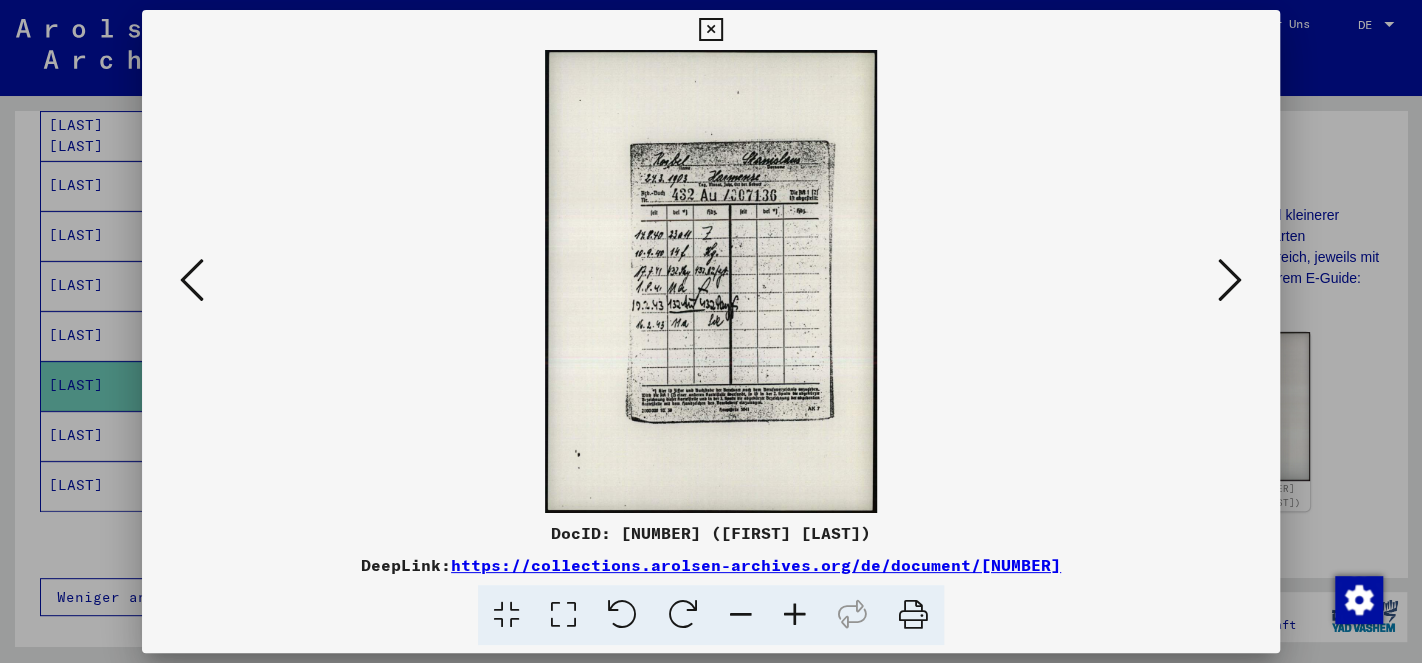 click at bounding box center (1230, 280) 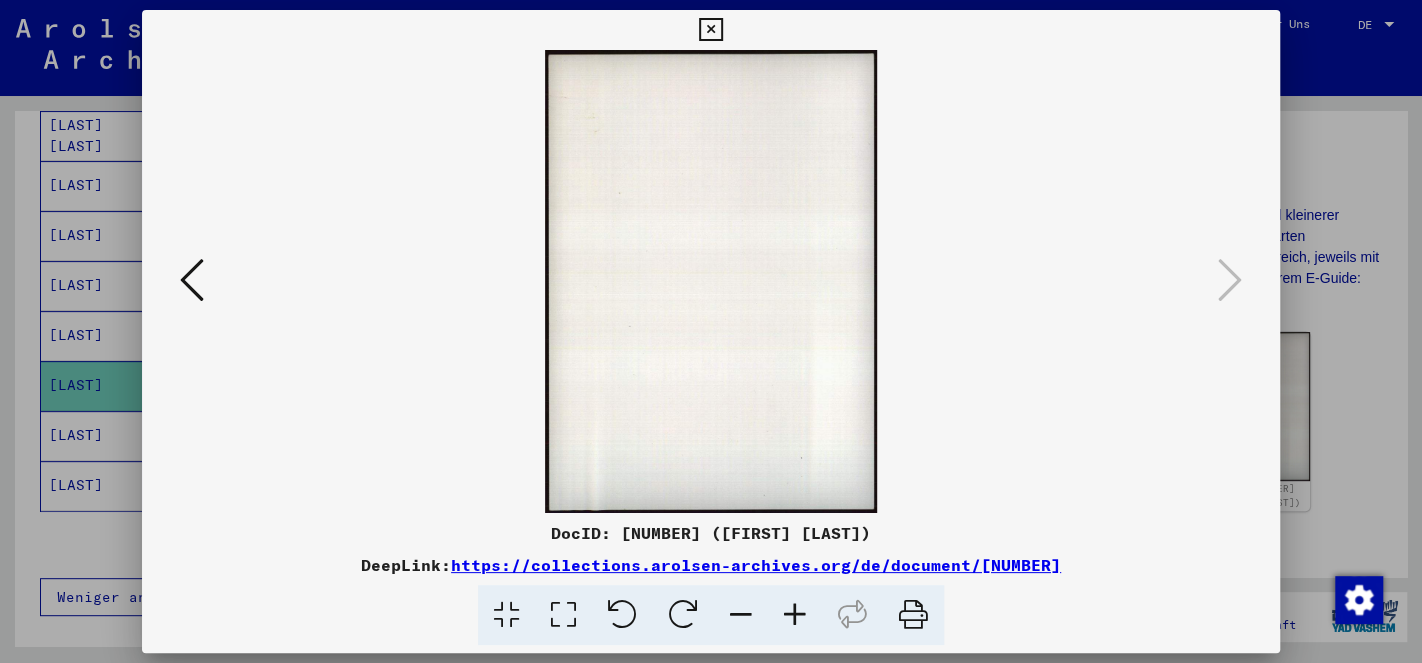 click at bounding box center [710, 30] 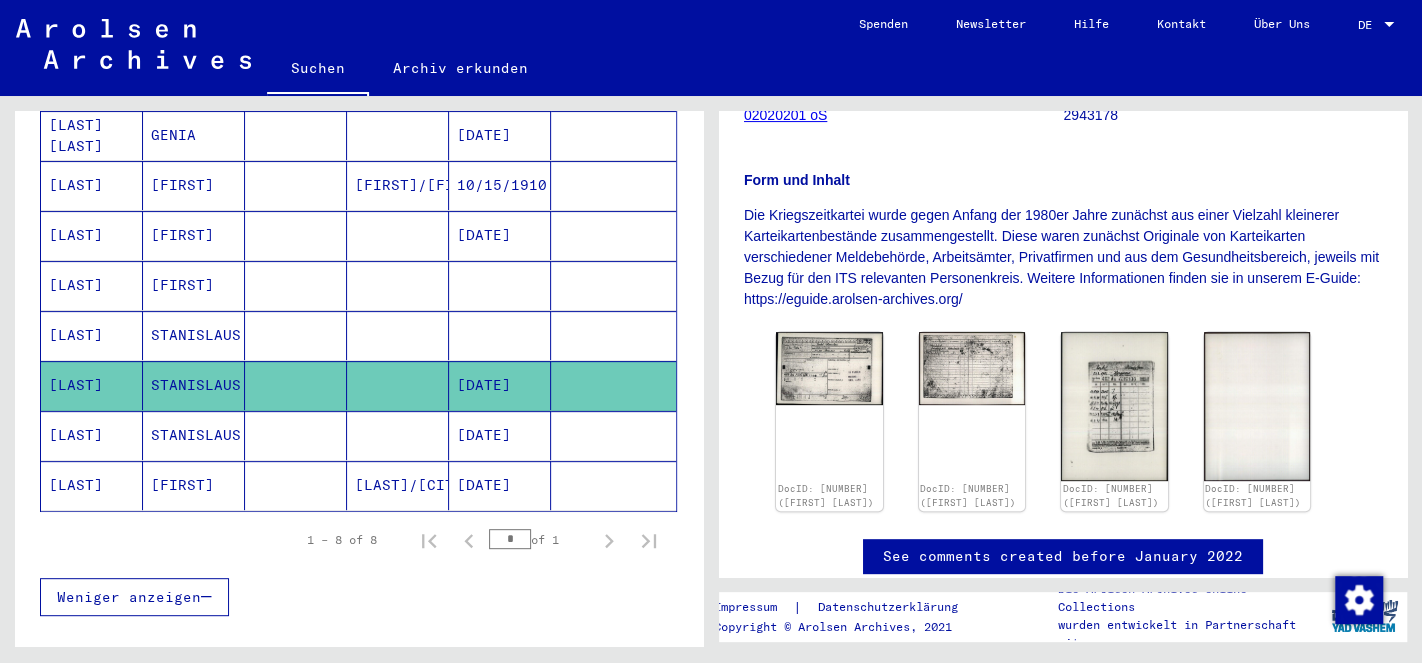 click on "[LAST]" at bounding box center (92, 335) 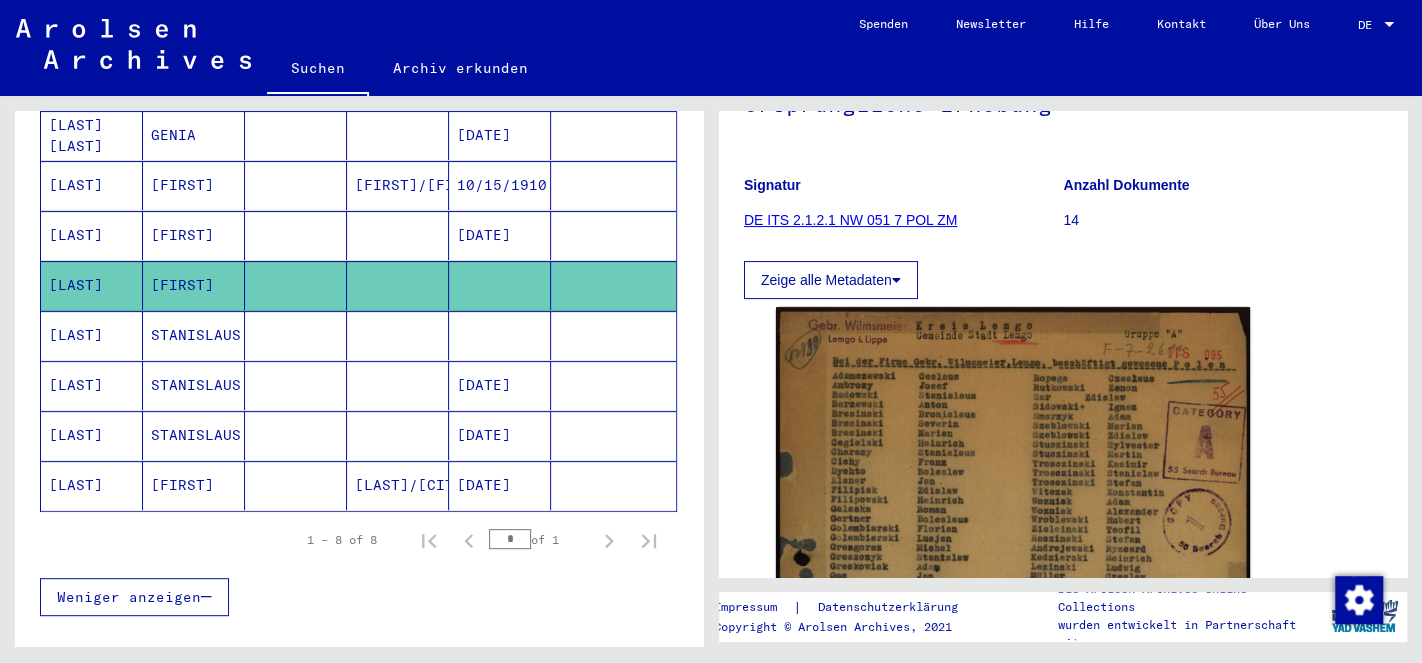 scroll, scrollTop: 315, scrollLeft: 0, axis: vertical 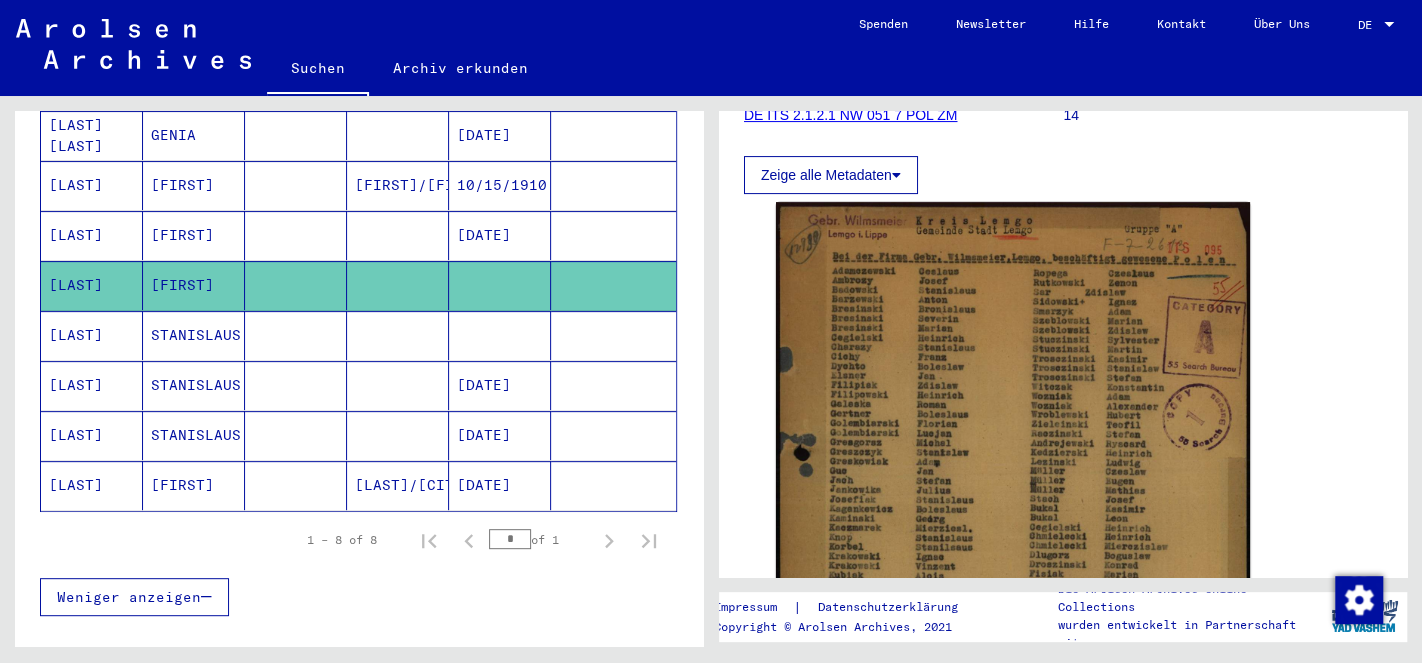 click 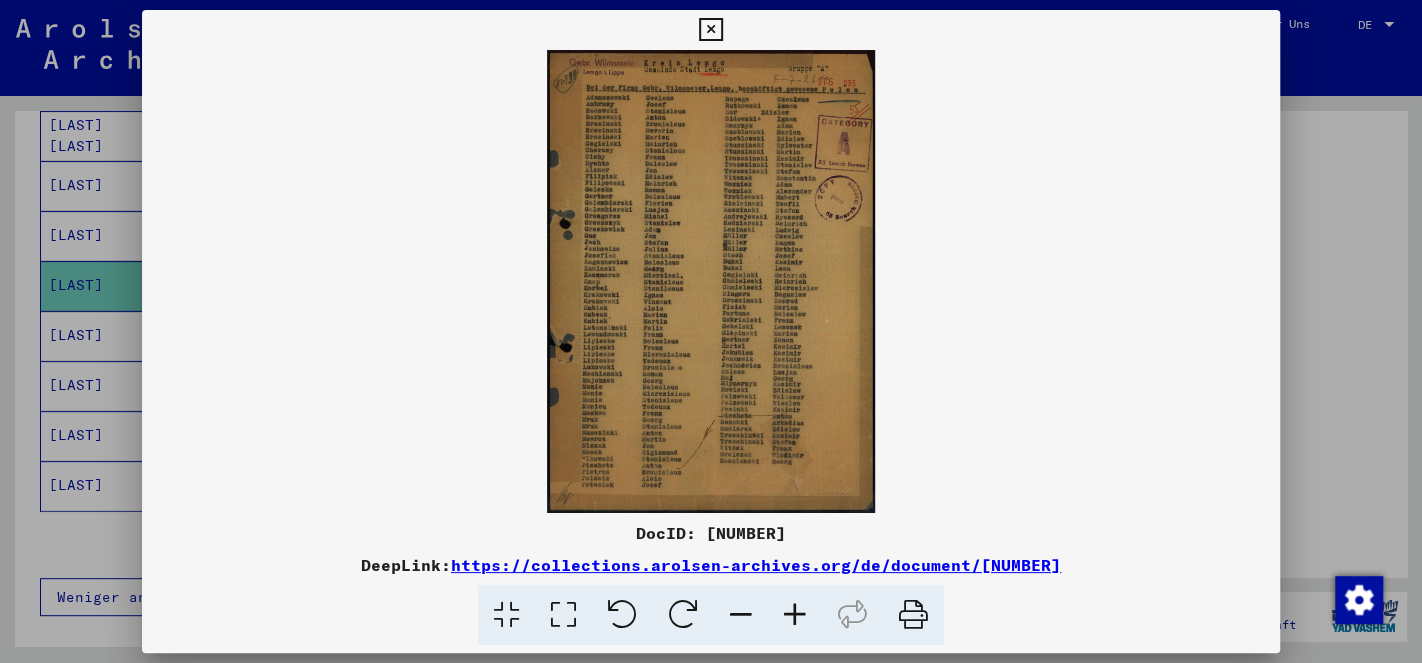 click at bounding box center [795, 615] 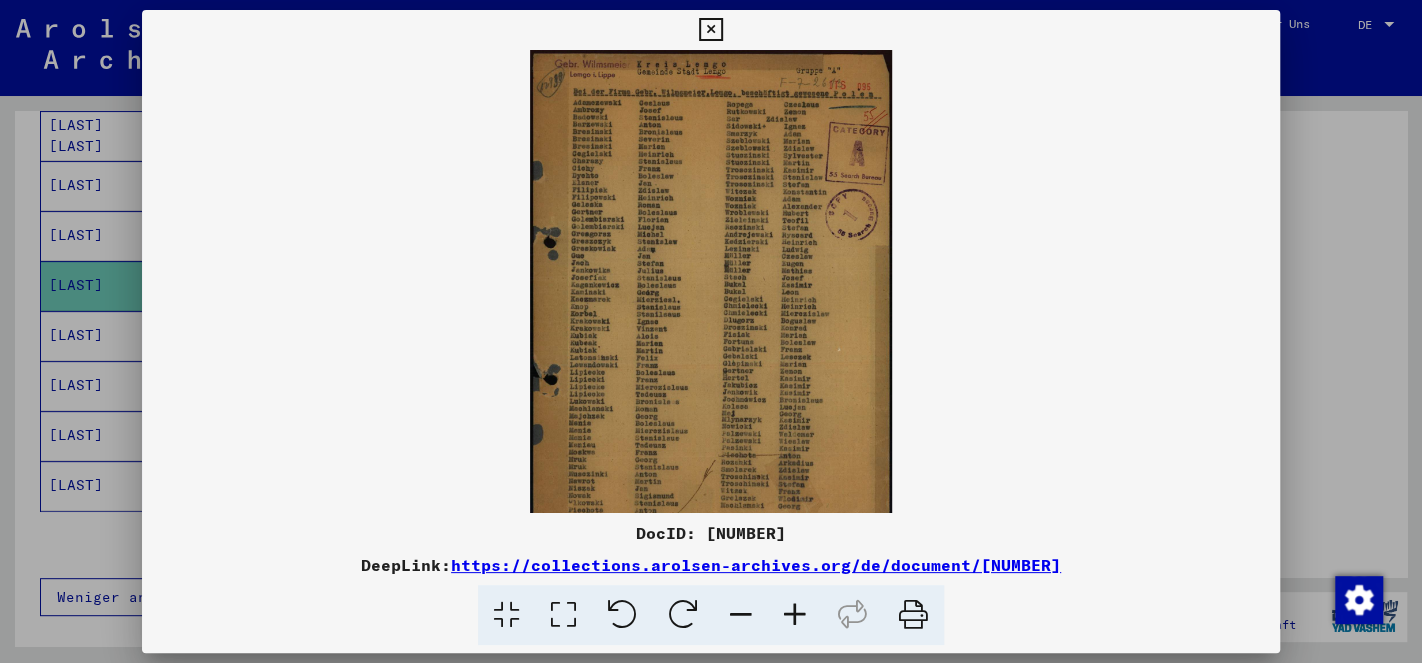 click at bounding box center [795, 615] 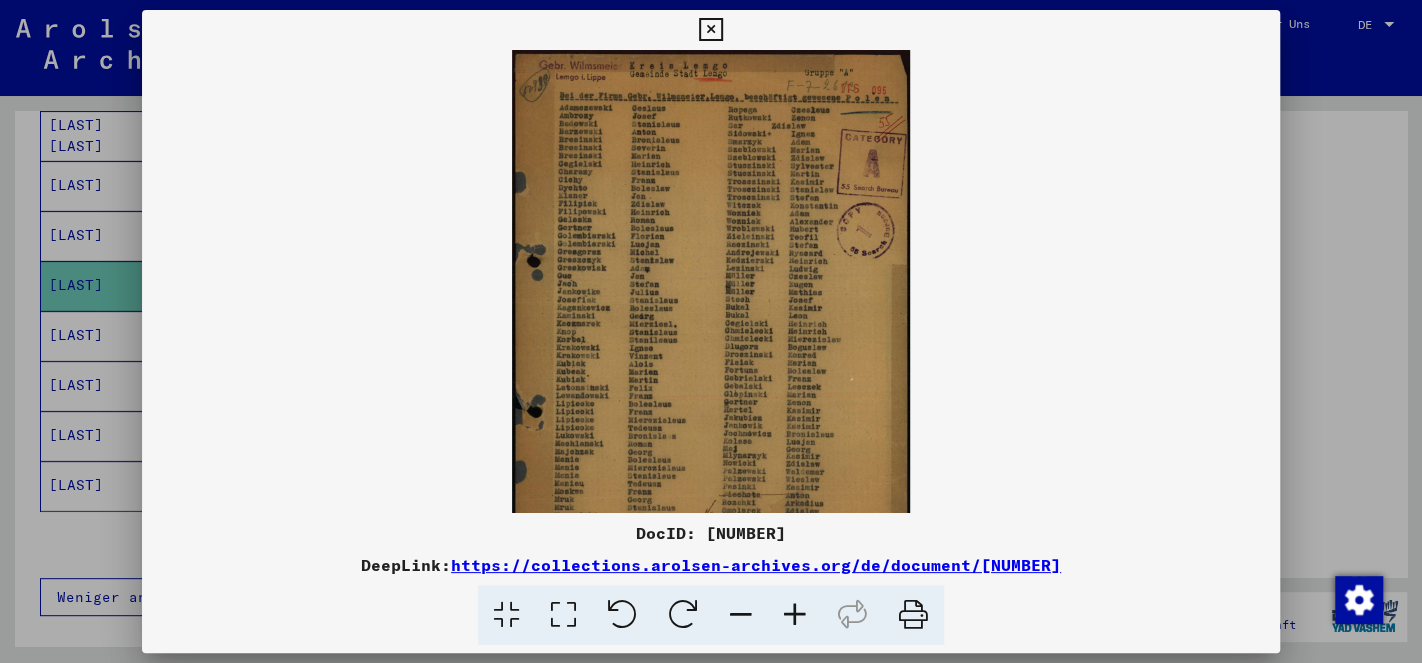 click at bounding box center [795, 615] 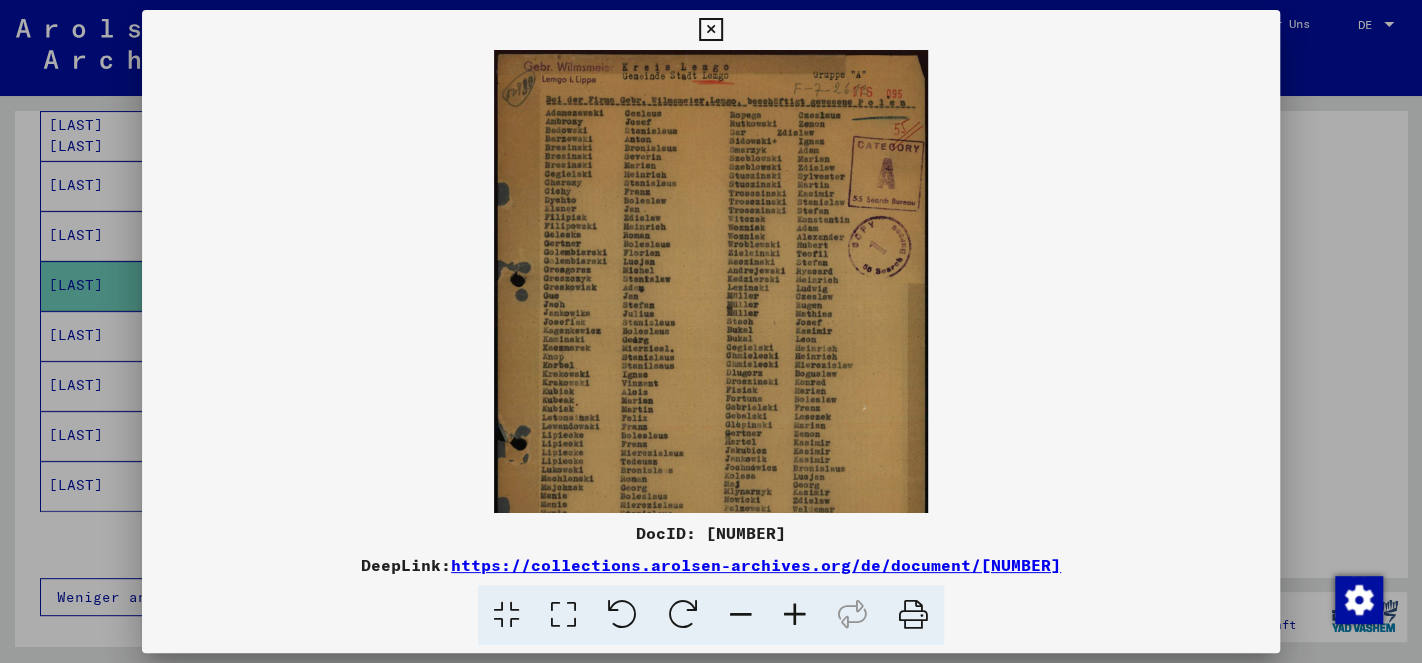 click at bounding box center (795, 615) 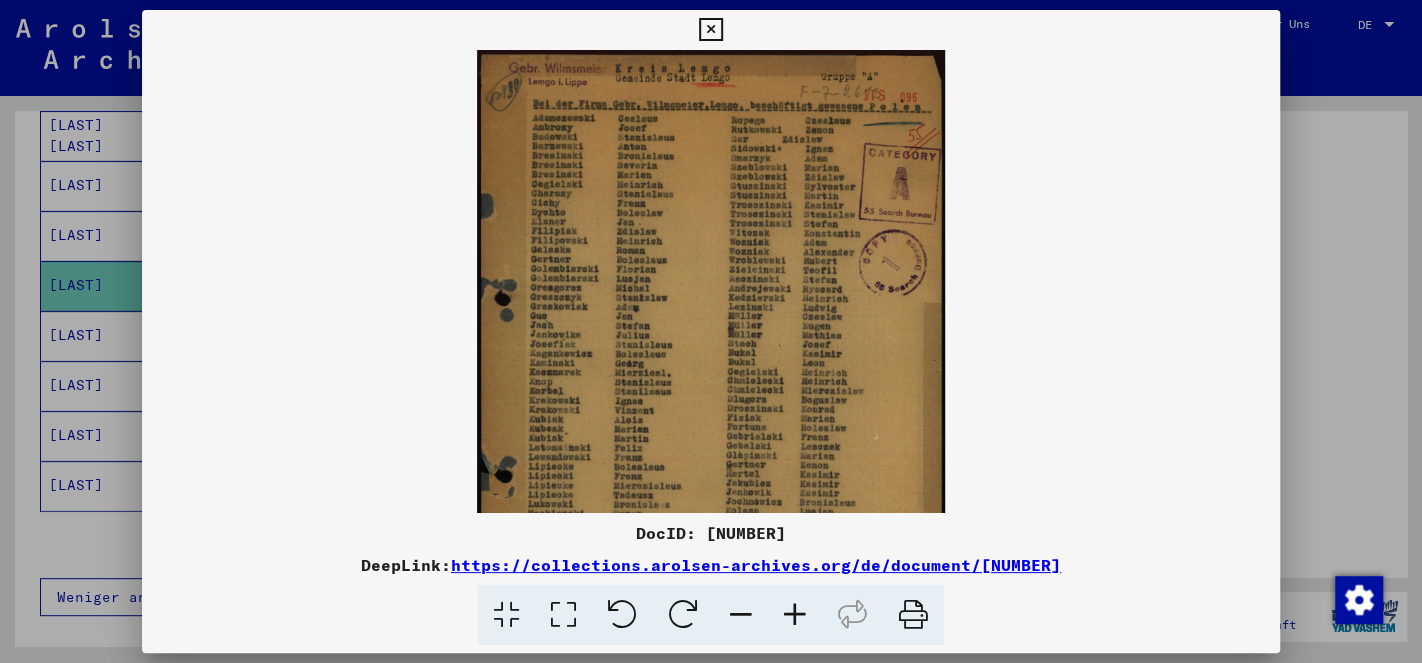 drag, startPoint x: 808, startPoint y: 603, endPoint x: 821, endPoint y: 599, distance: 13.601471 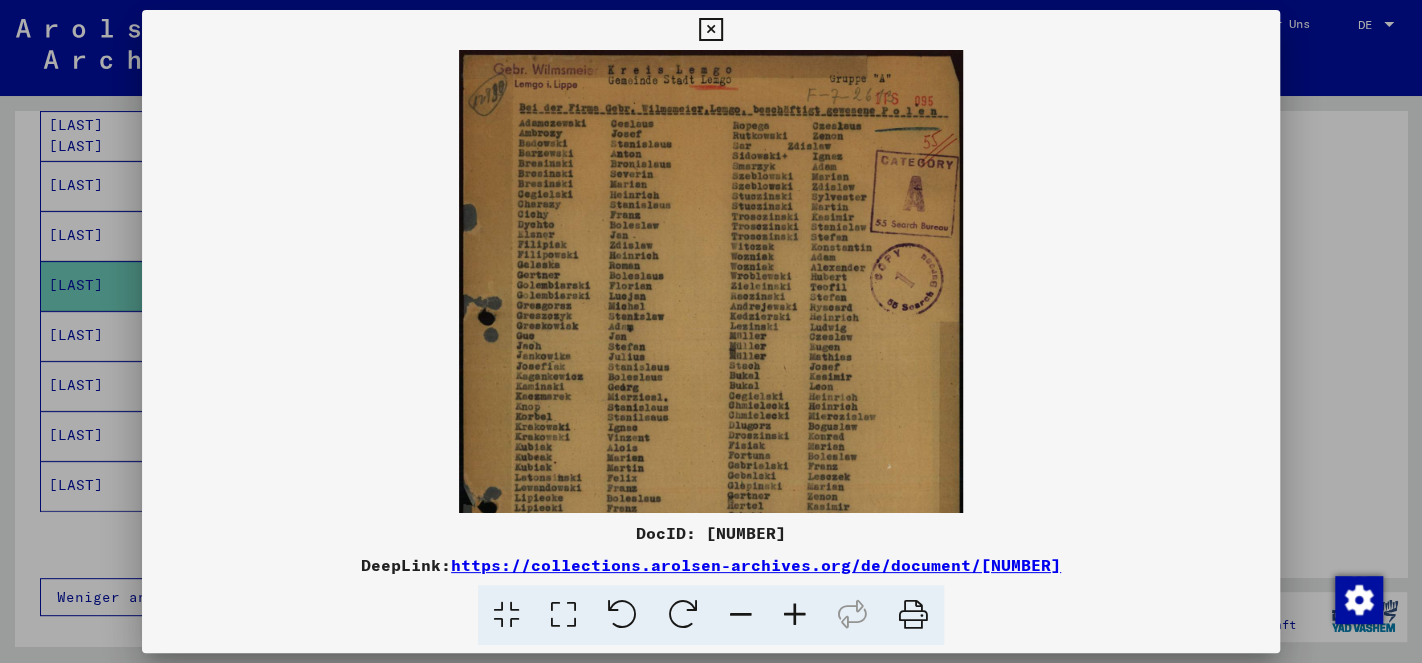 click at bounding box center (795, 615) 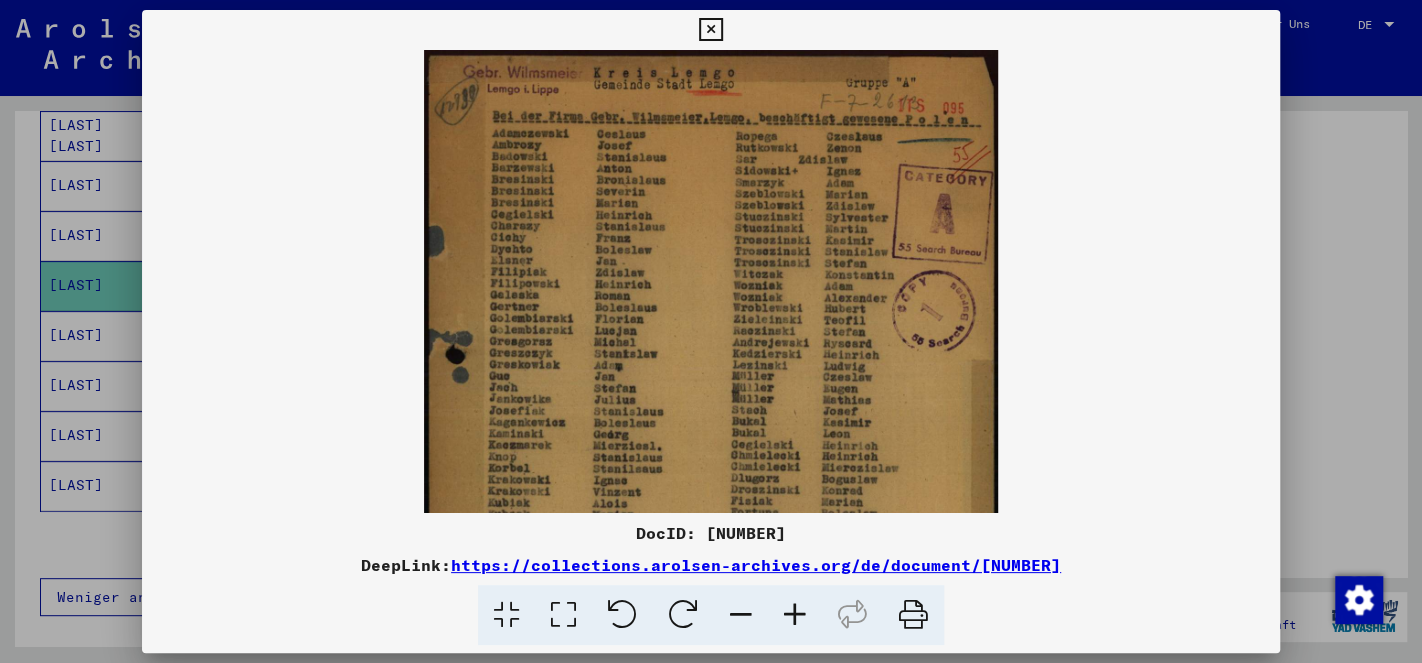 click at bounding box center [795, 615] 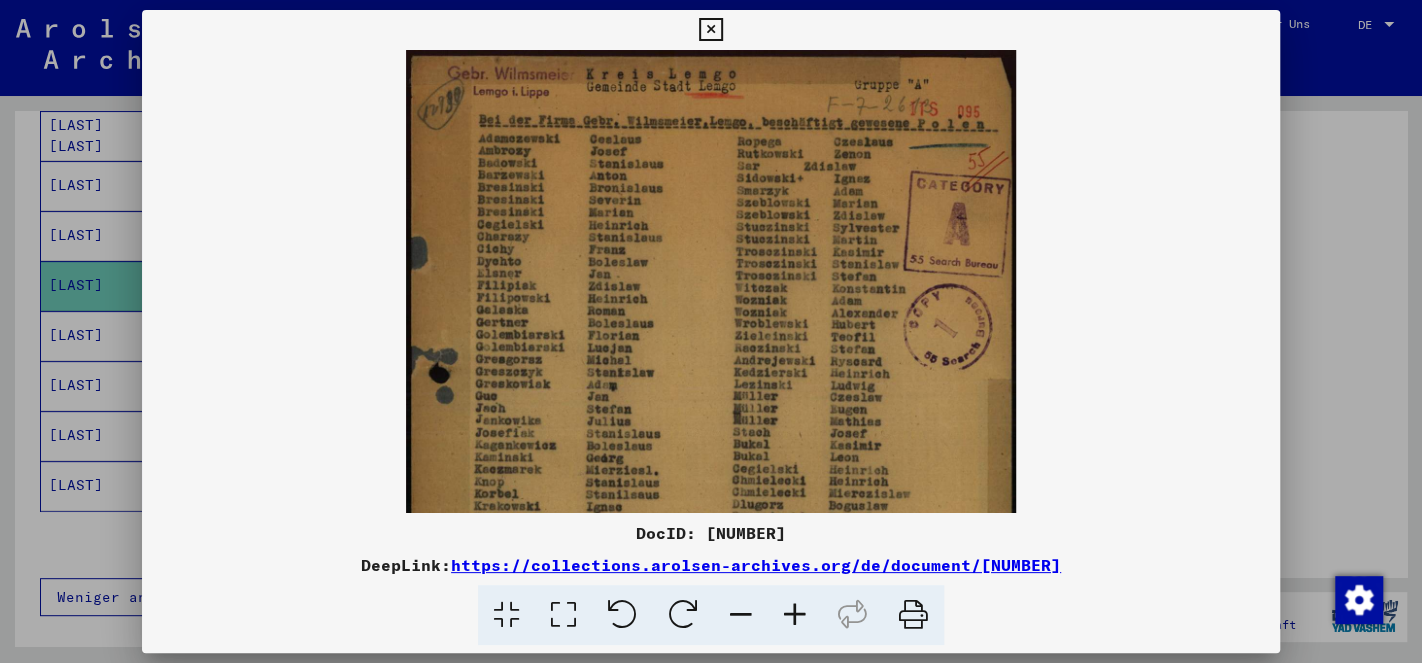 click at bounding box center [795, 615] 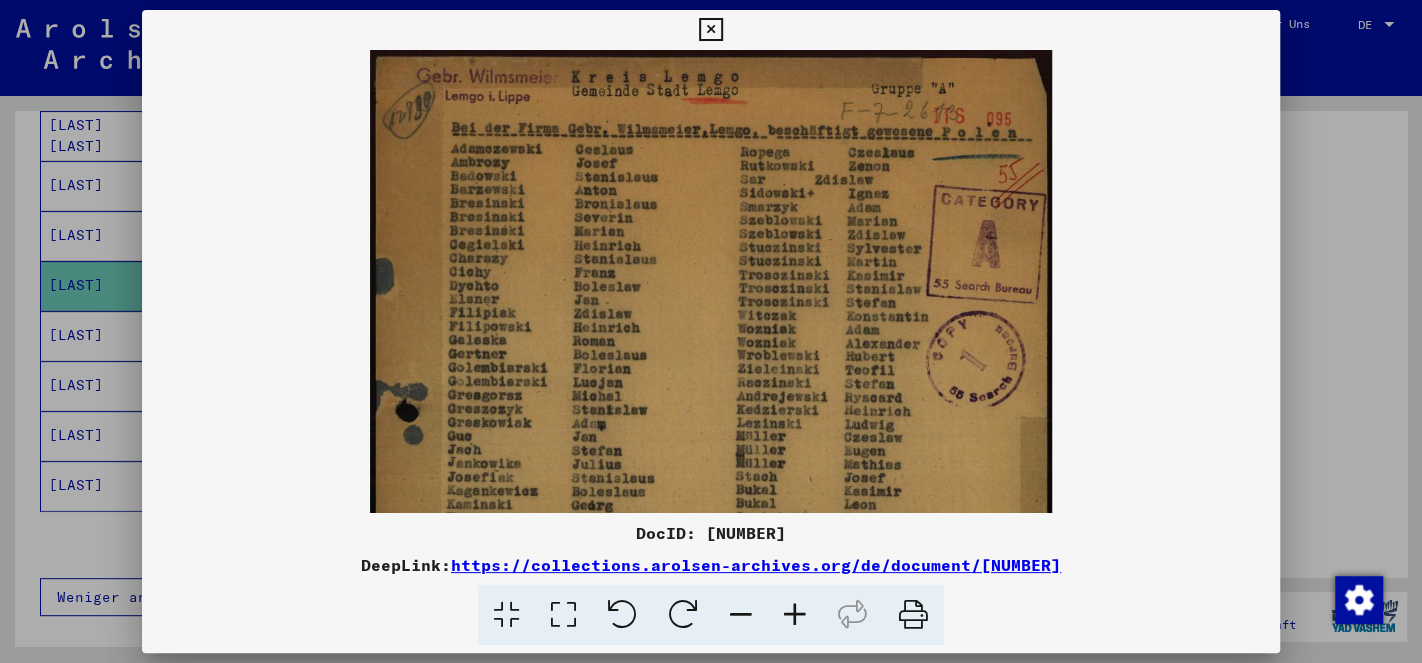 click at bounding box center (852, 615) 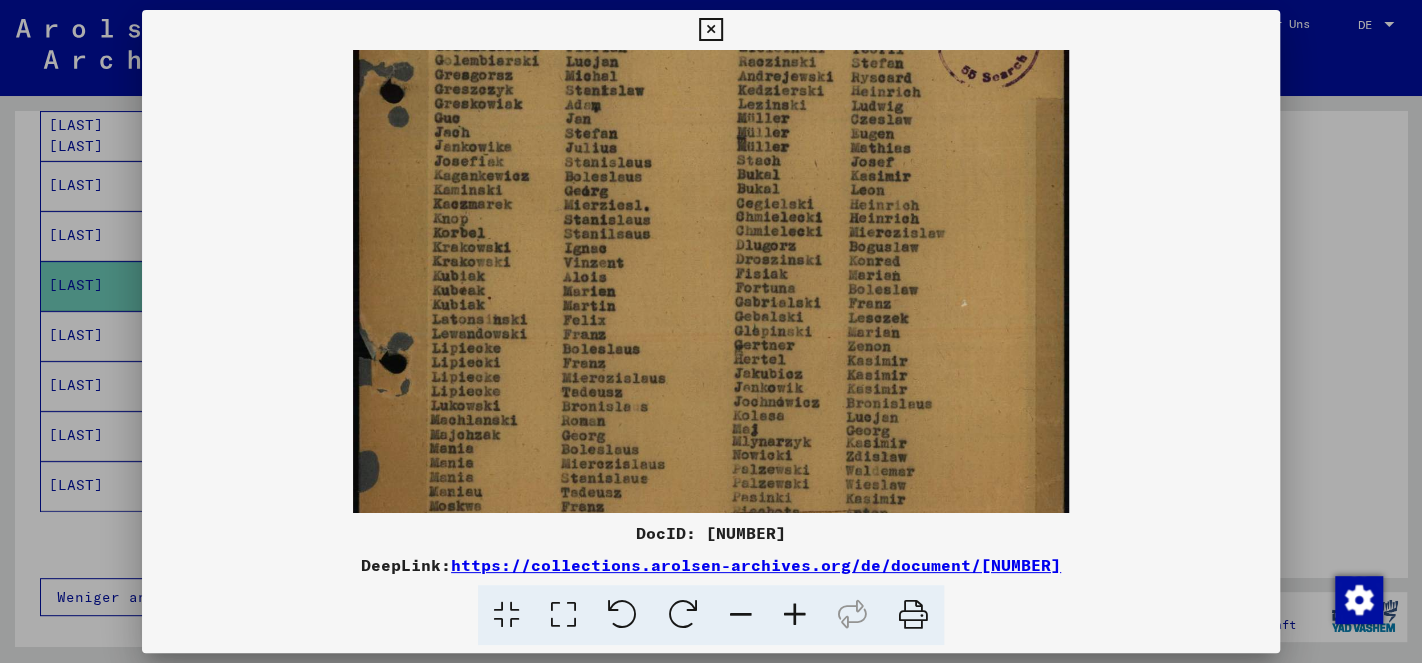 drag, startPoint x: 623, startPoint y: 388, endPoint x: 733, endPoint y: 55, distance: 350.69788 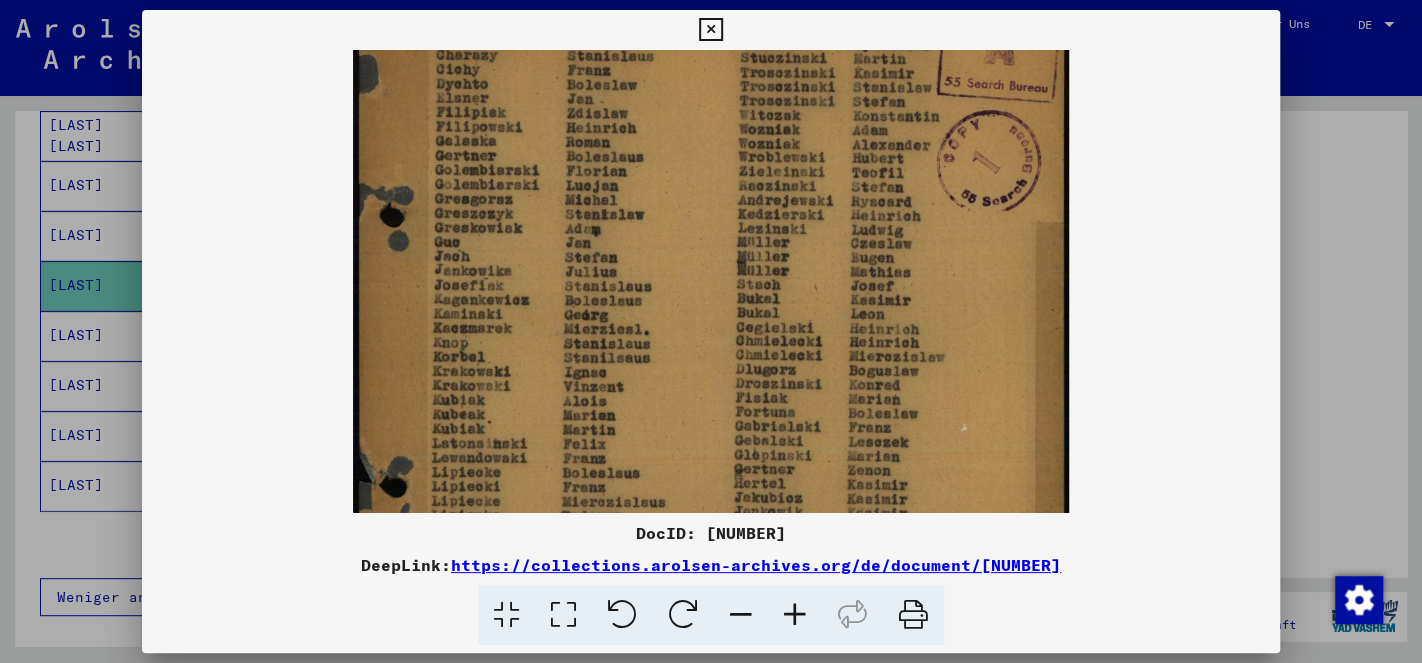 scroll, scrollTop: 210, scrollLeft: 0, axis: vertical 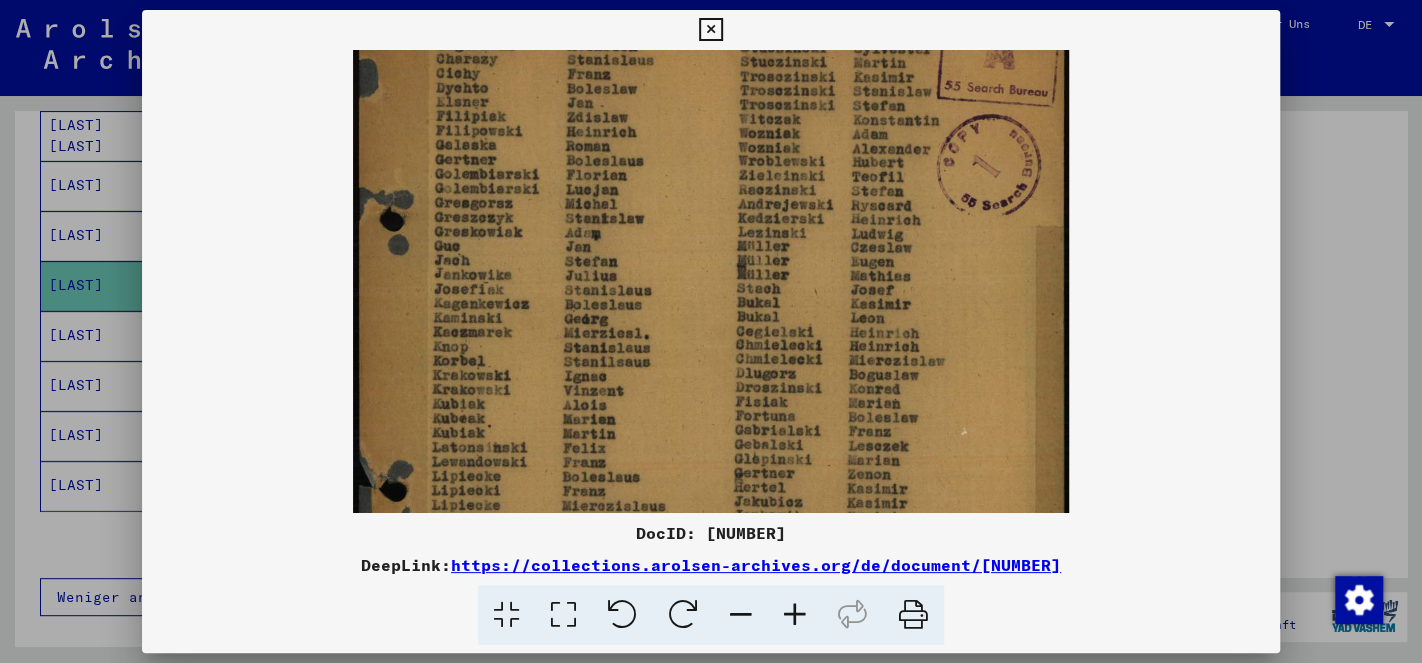 drag, startPoint x: 627, startPoint y: 428, endPoint x: 566, endPoint y: 538, distance: 125.781555 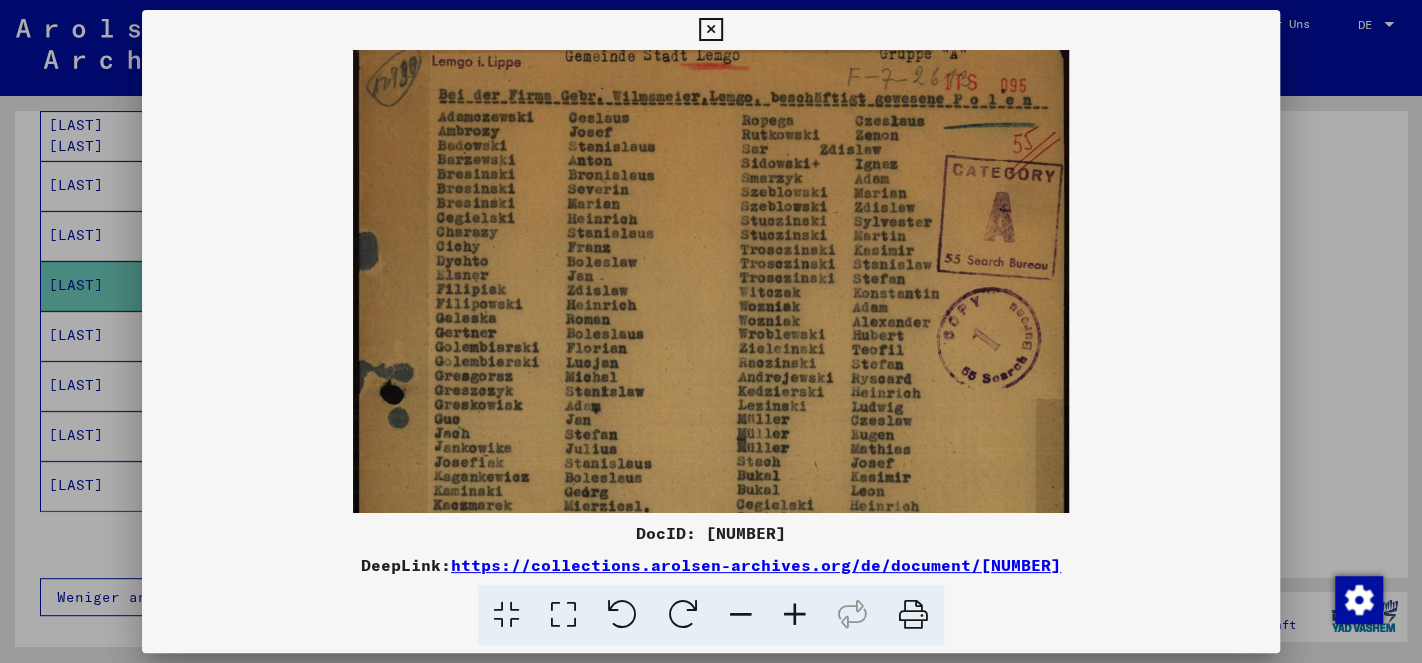 scroll, scrollTop: 25, scrollLeft: 0, axis: vertical 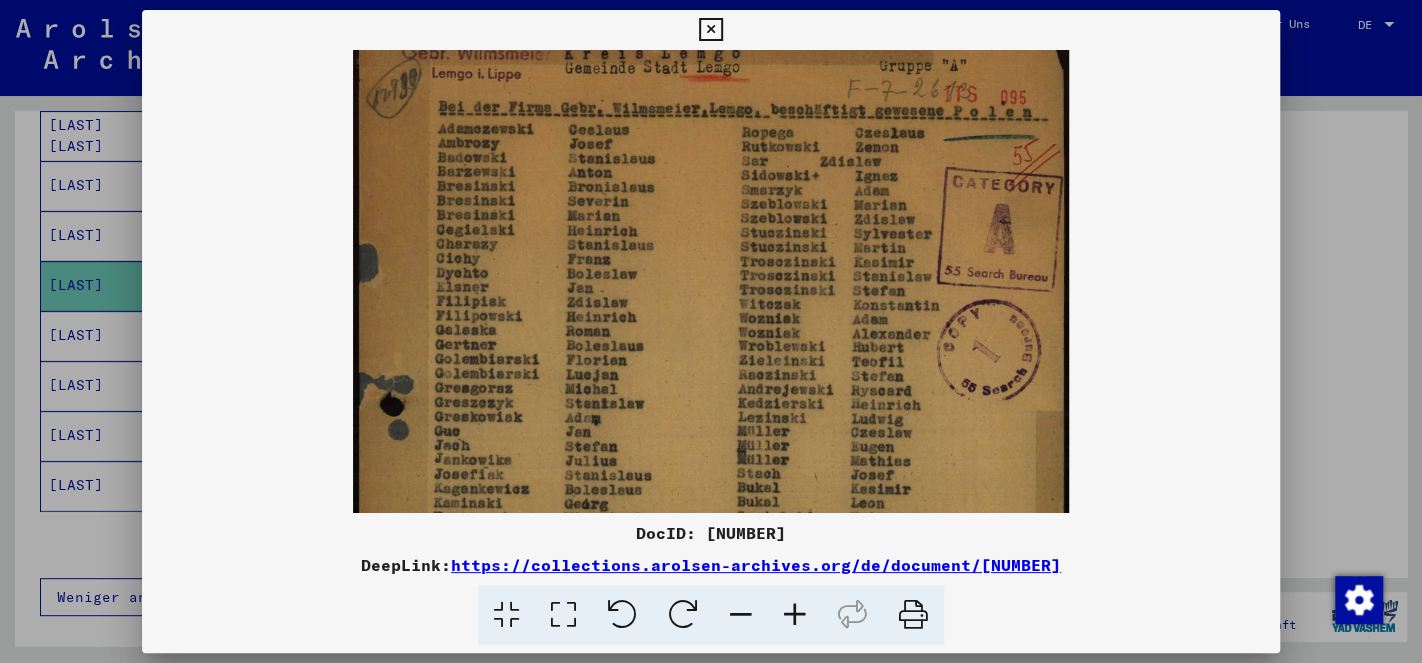 drag, startPoint x: 910, startPoint y: 311, endPoint x: 913, endPoint y: 497, distance: 186.02419 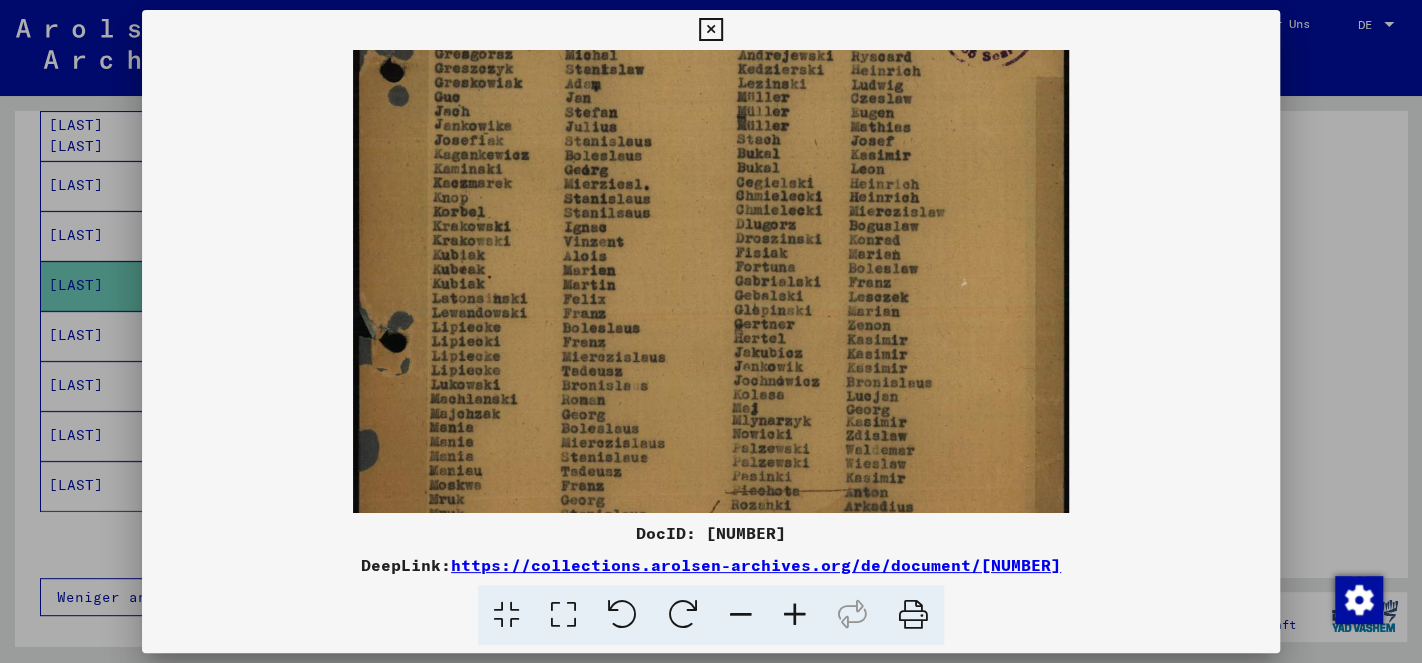 scroll, scrollTop: 394, scrollLeft: 0, axis: vertical 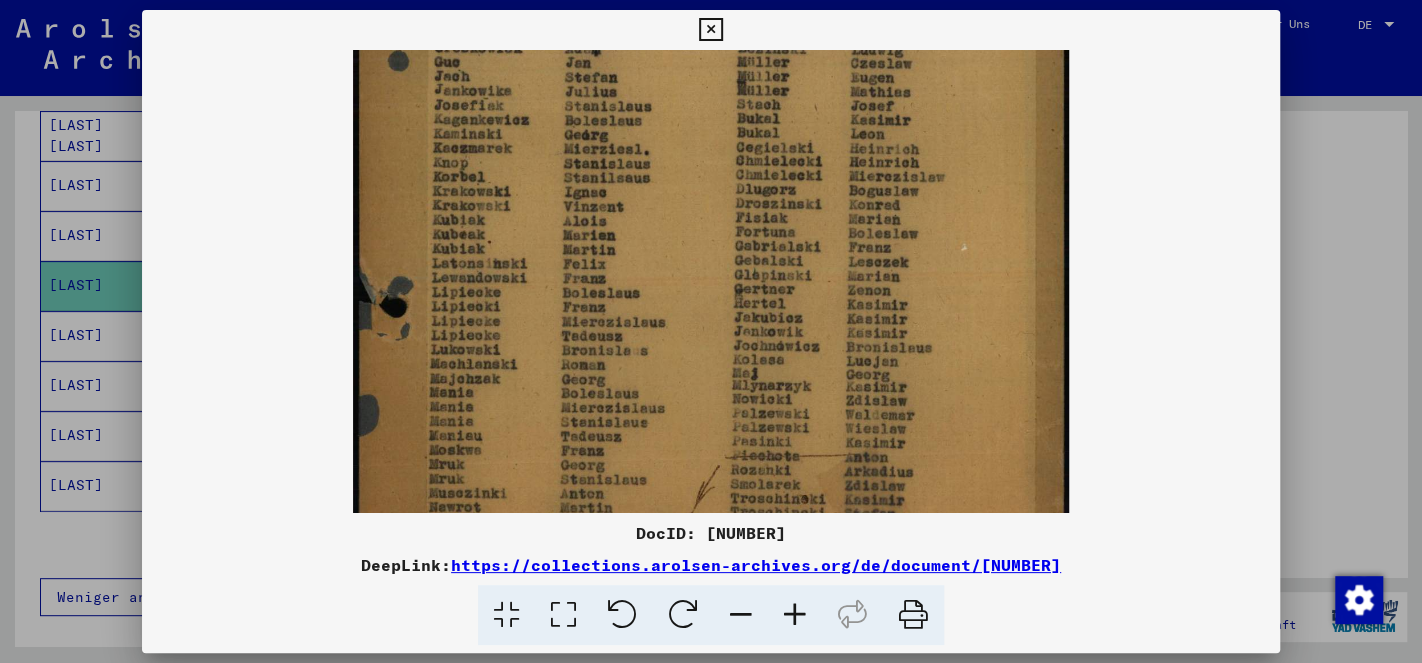 click at bounding box center [710, 30] 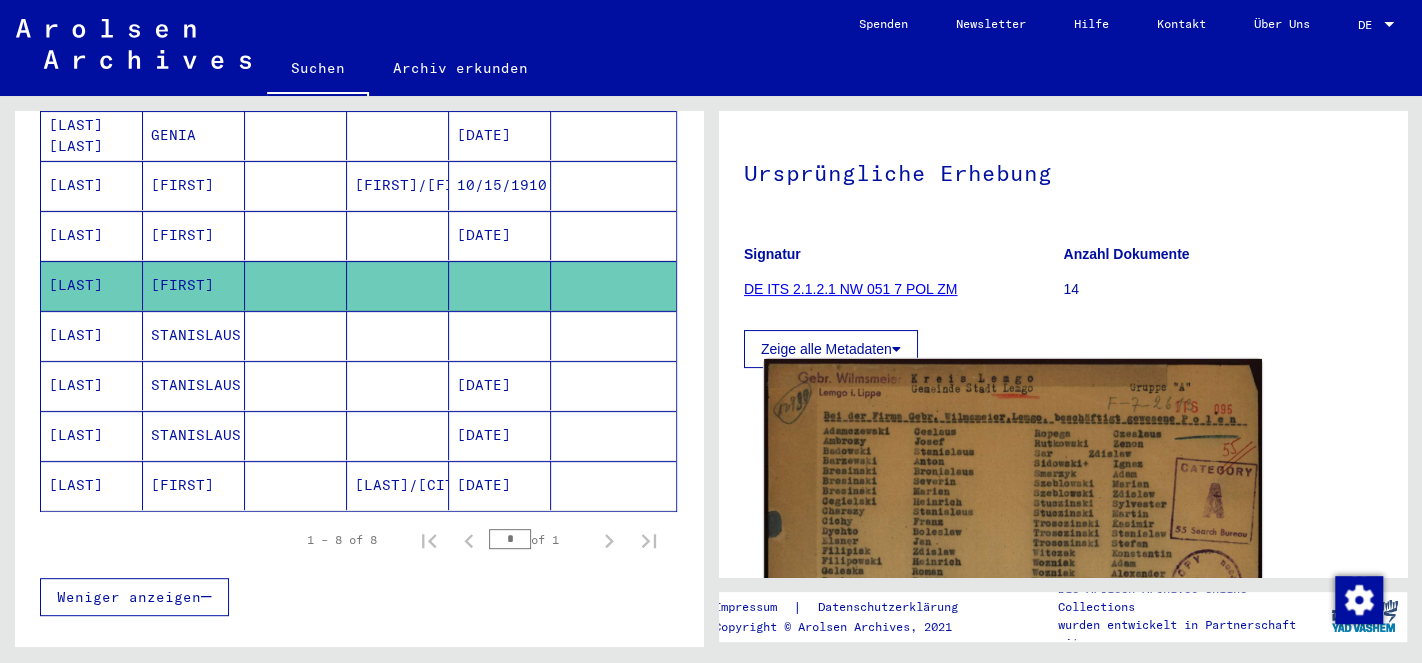 scroll, scrollTop: 105, scrollLeft: 0, axis: vertical 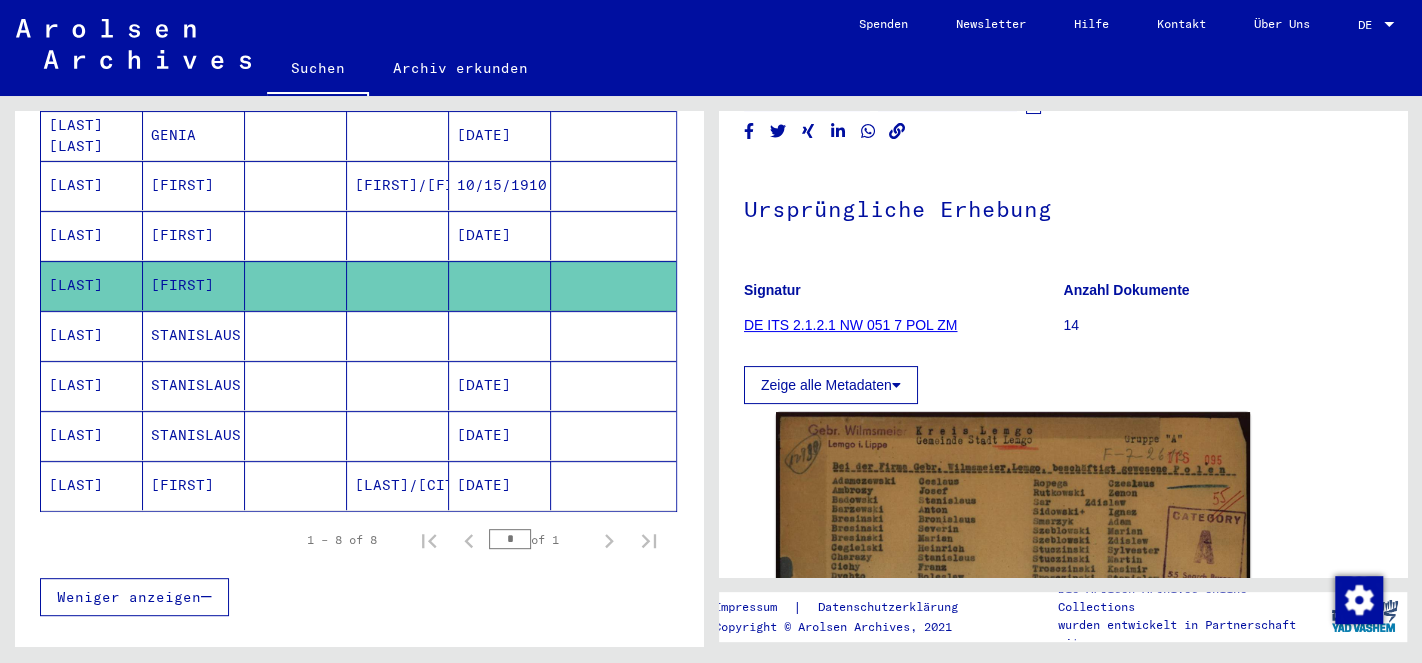 click on "[LAST]" at bounding box center [92, 385] 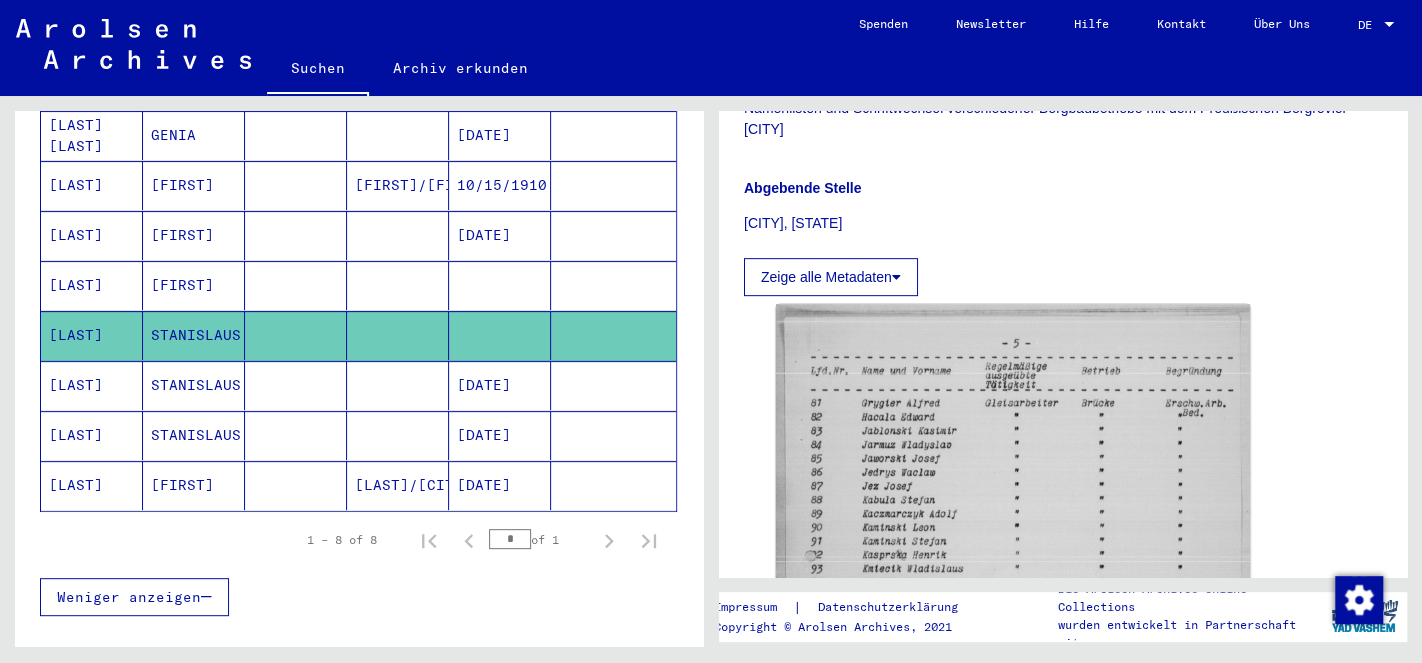 scroll, scrollTop: 630, scrollLeft: 0, axis: vertical 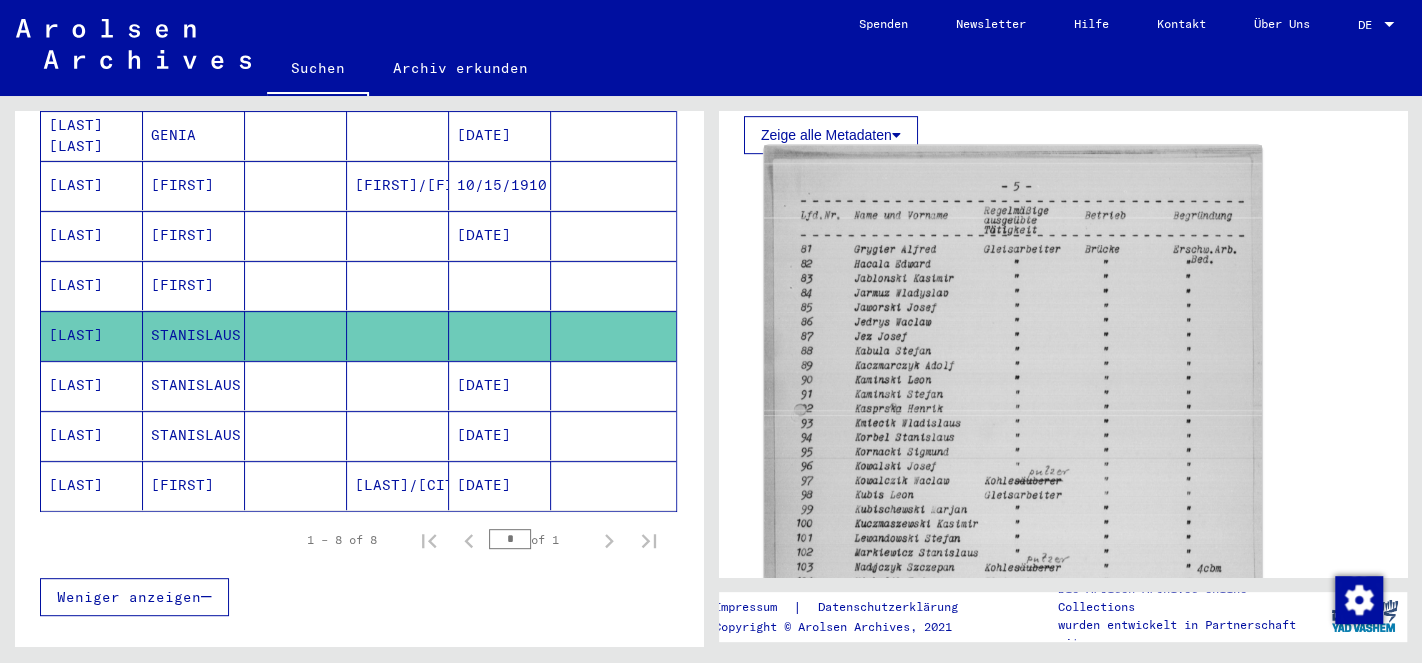 click 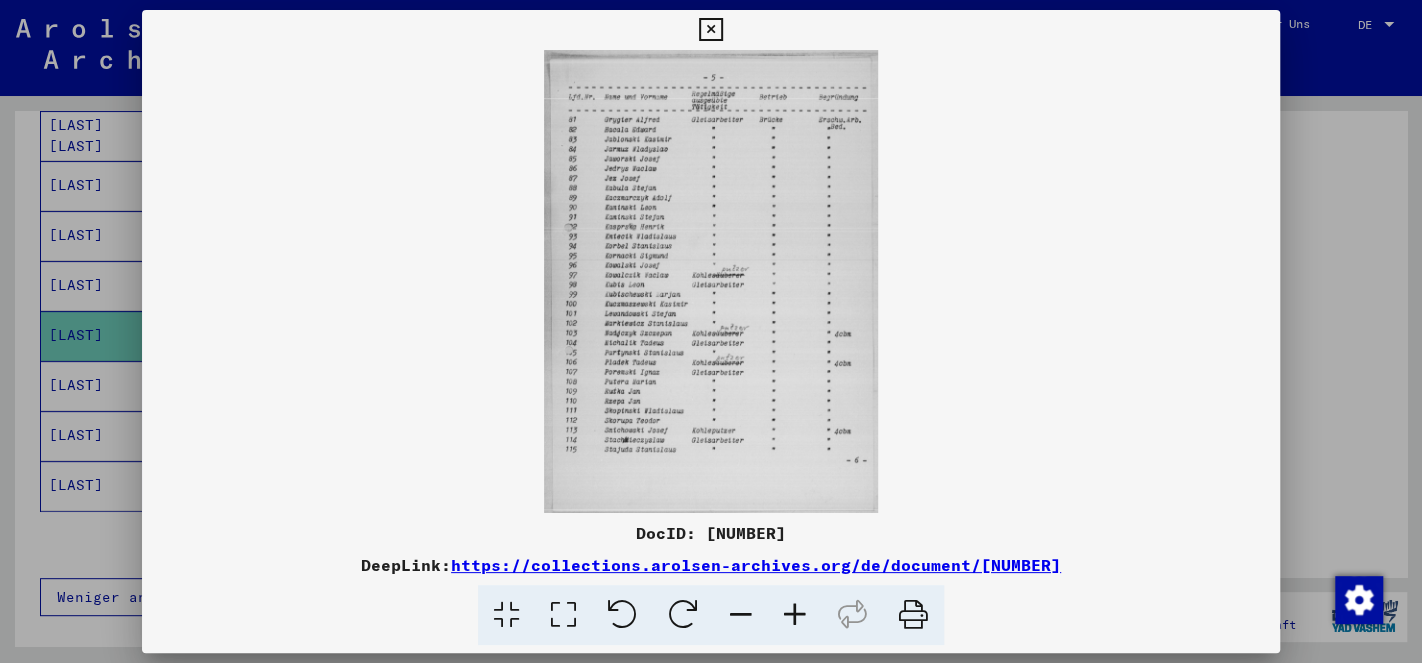 click at bounding box center [795, 615] 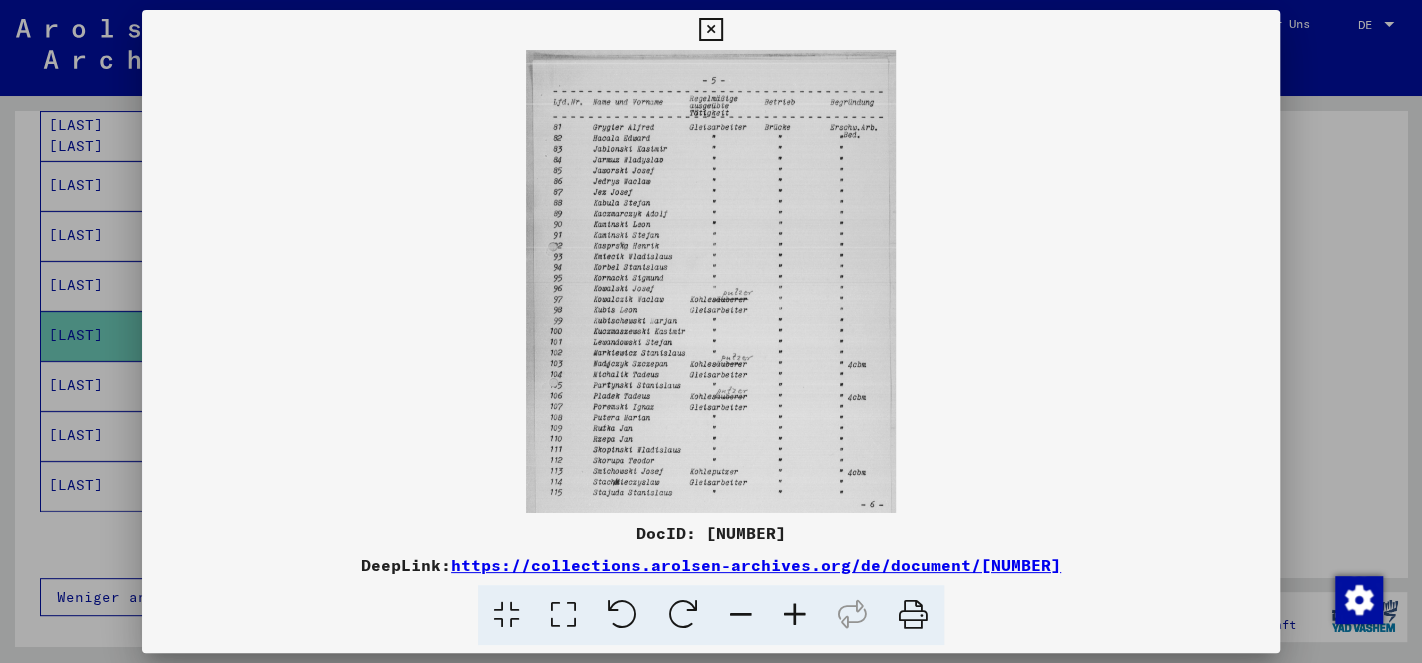 click at bounding box center (795, 615) 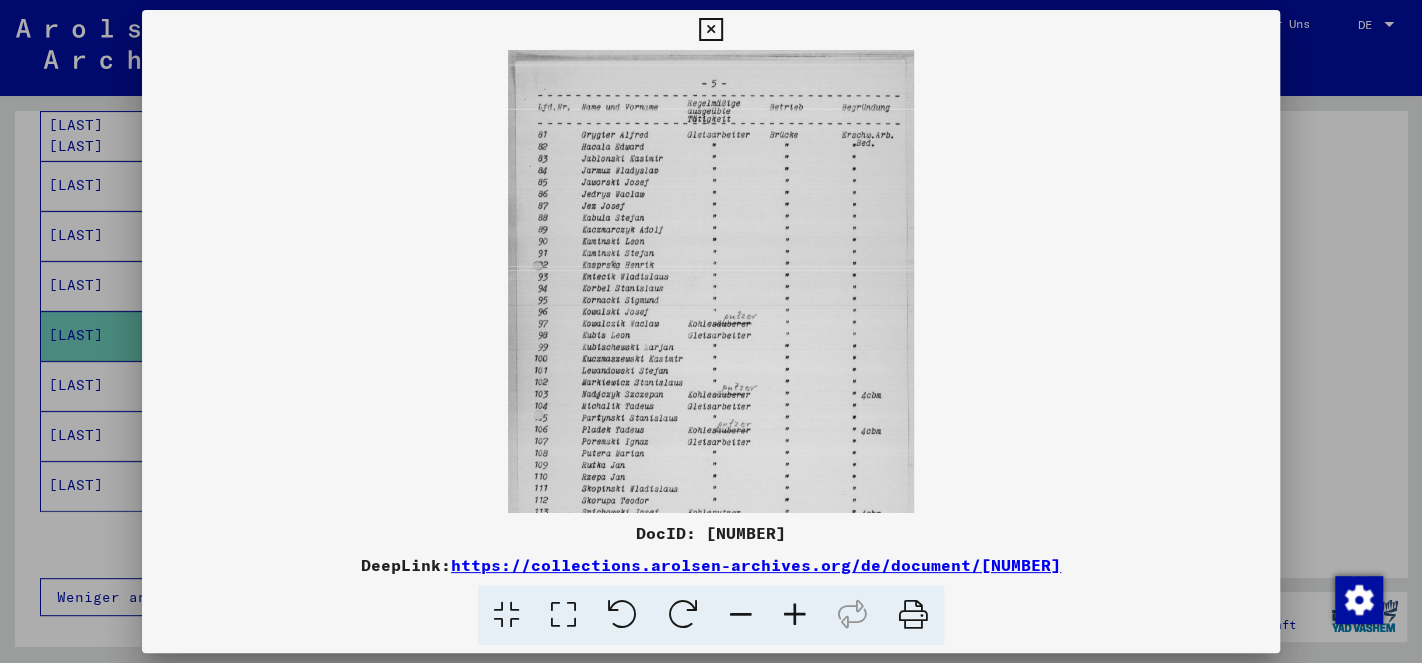 click at bounding box center [795, 615] 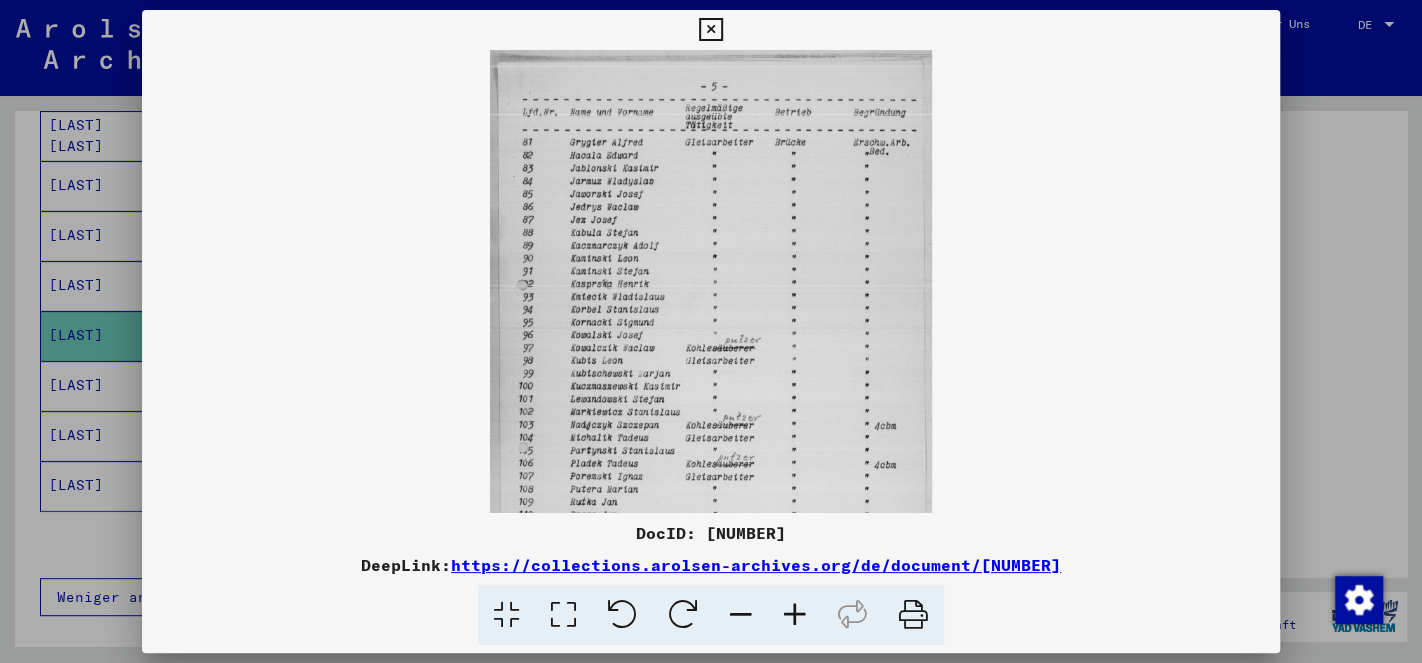 click at bounding box center [795, 615] 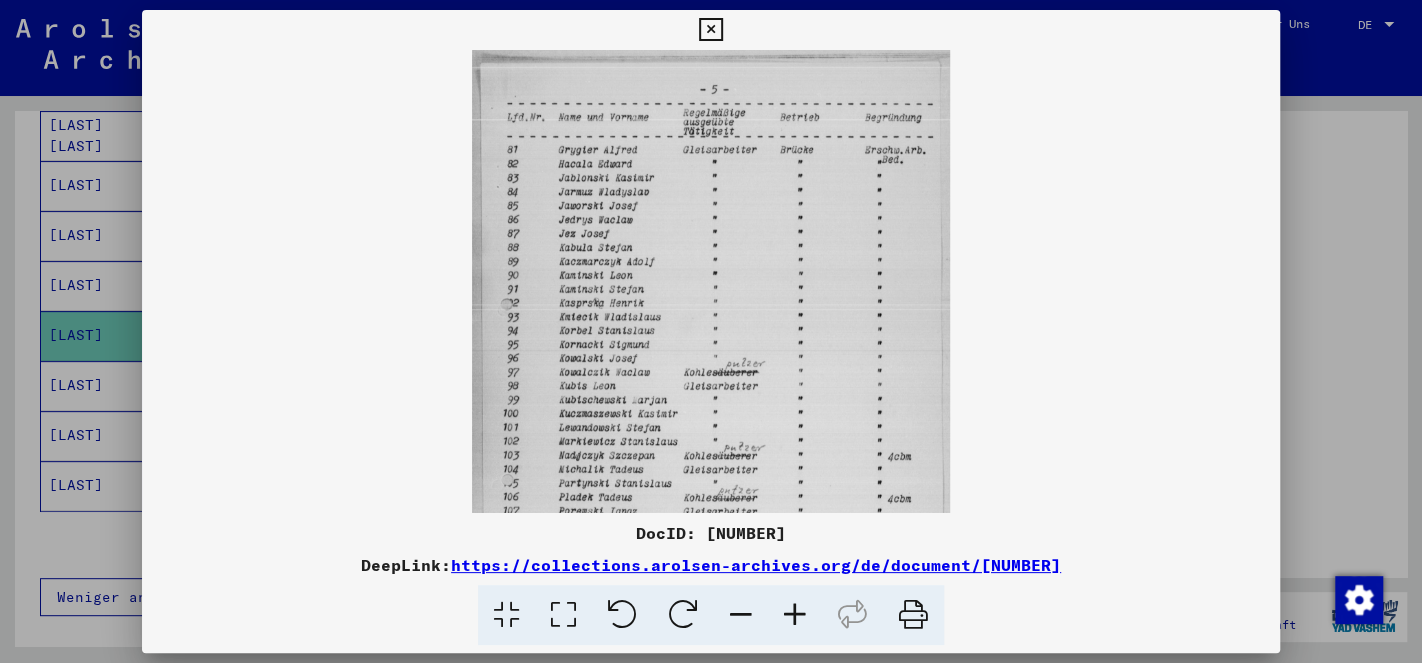 click at bounding box center [795, 615] 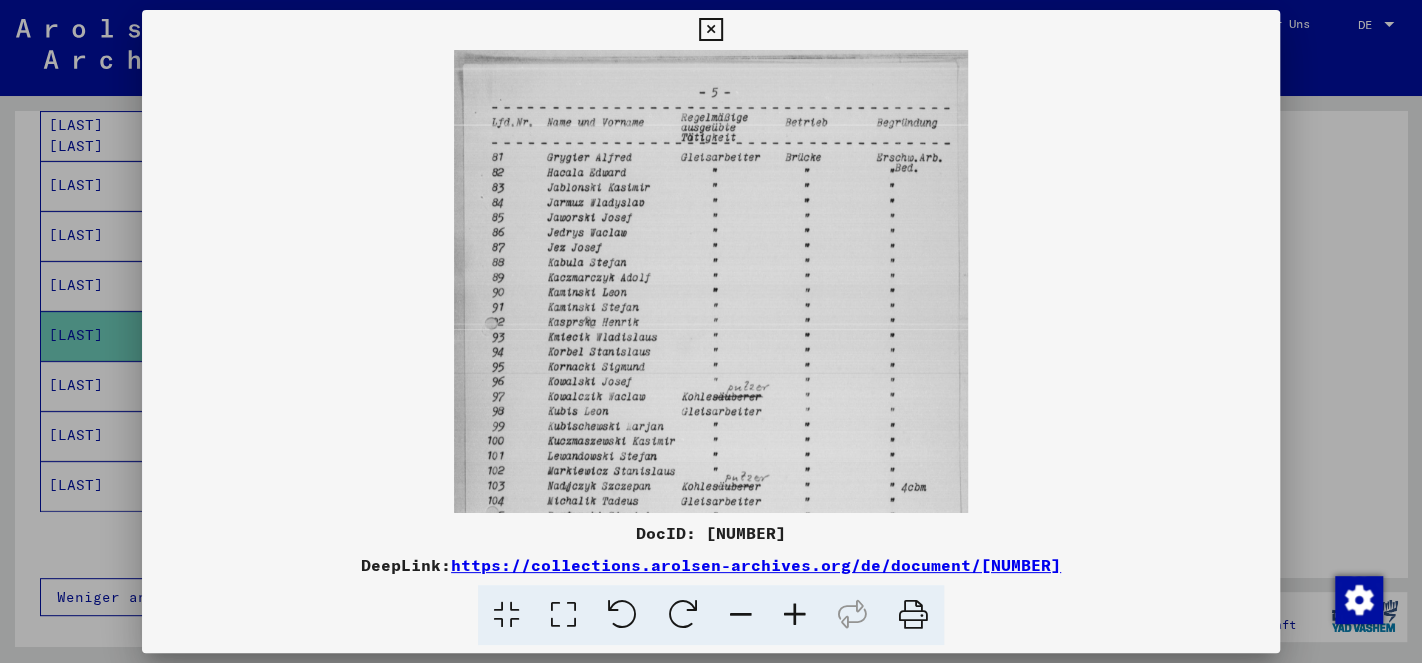 click at bounding box center [795, 615] 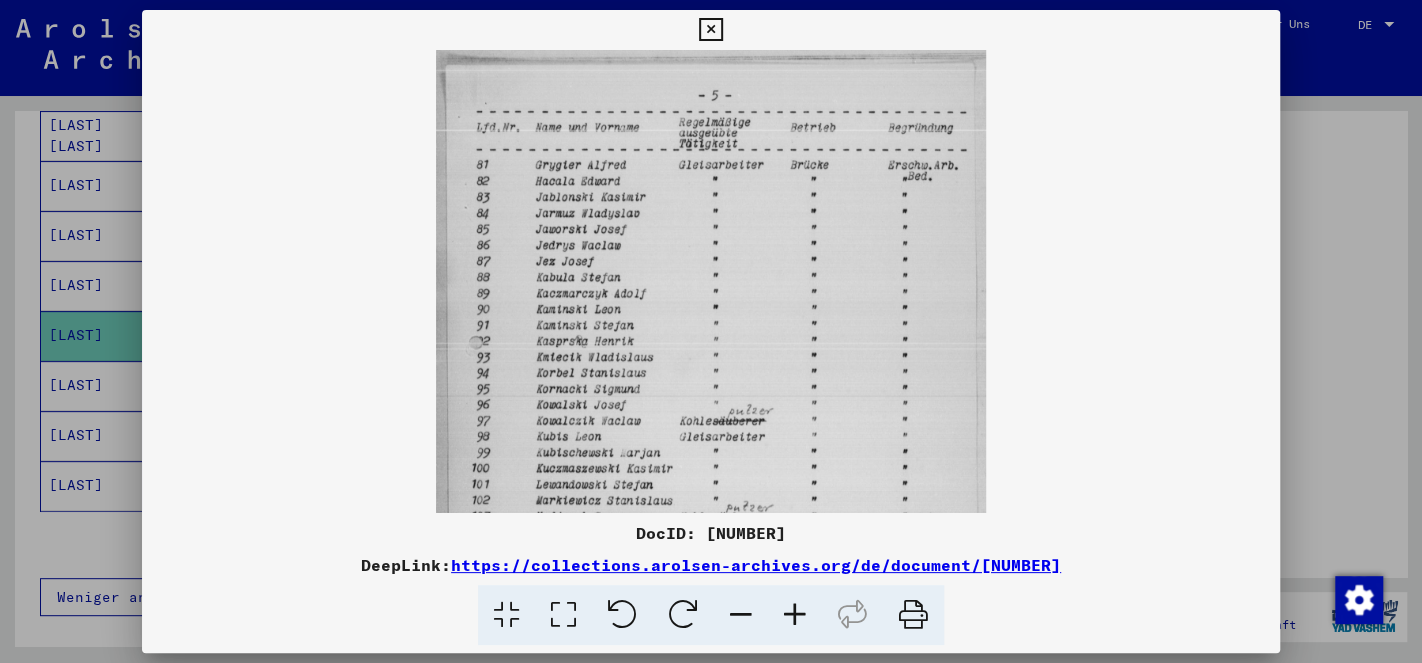 click at bounding box center (795, 615) 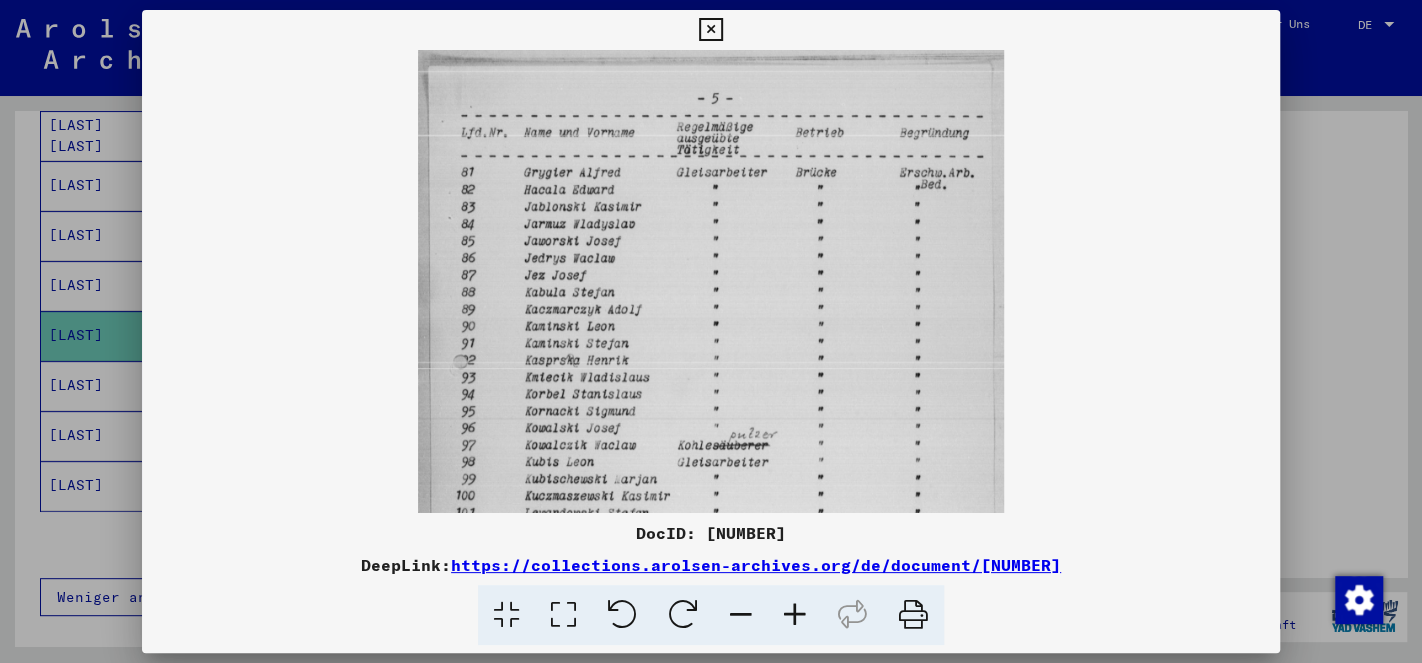 click at bounding box center (795, 615) 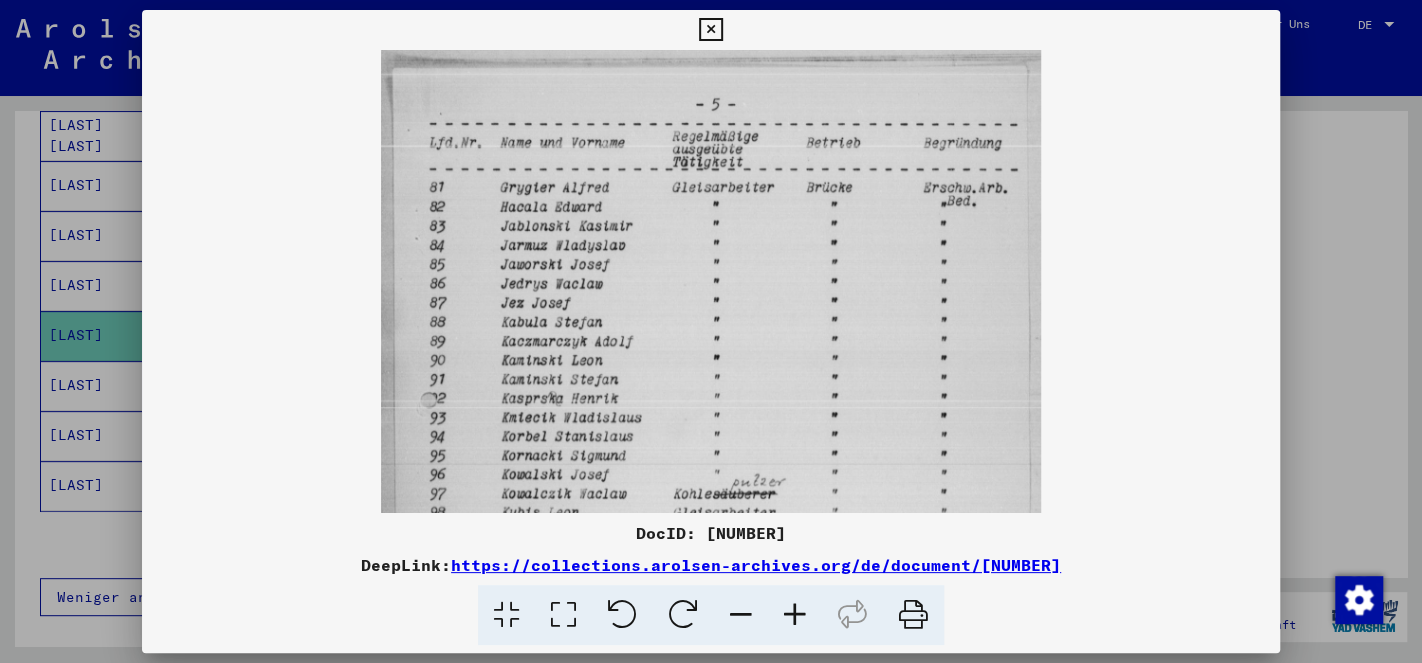 click at bounding box center (795, 615) 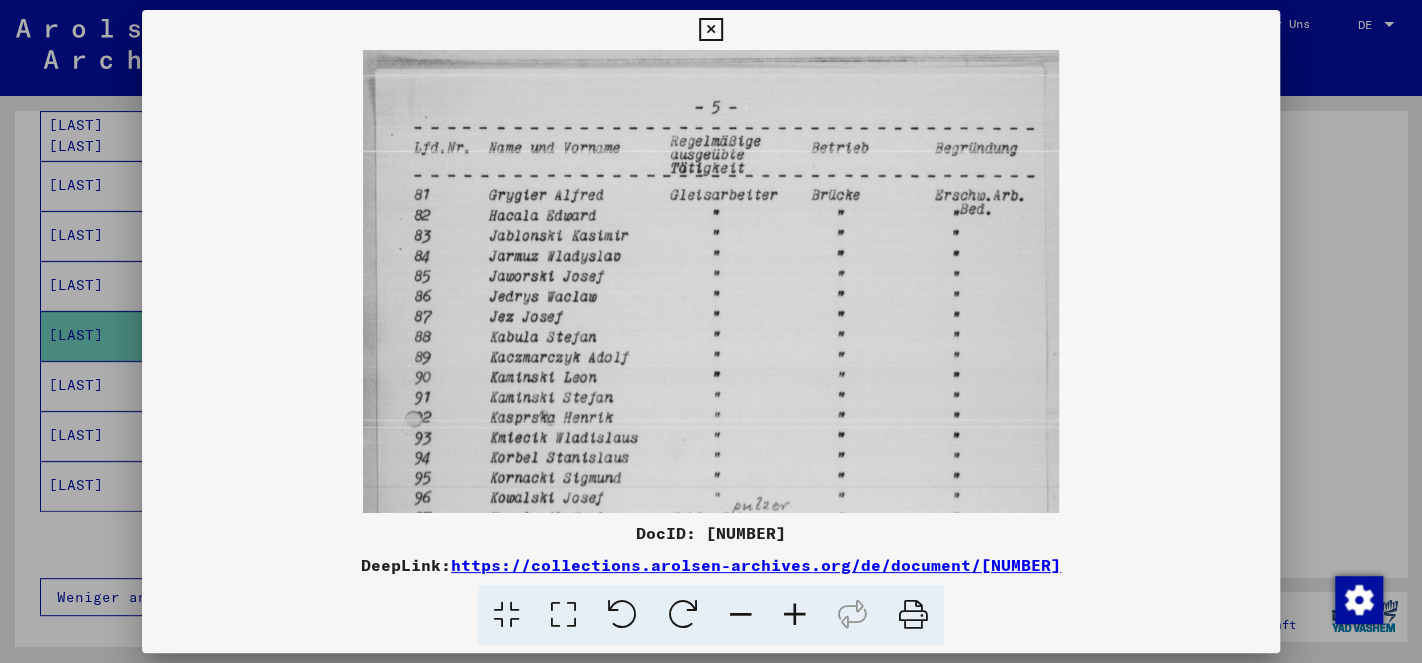 click at bounding box center (795, 615) 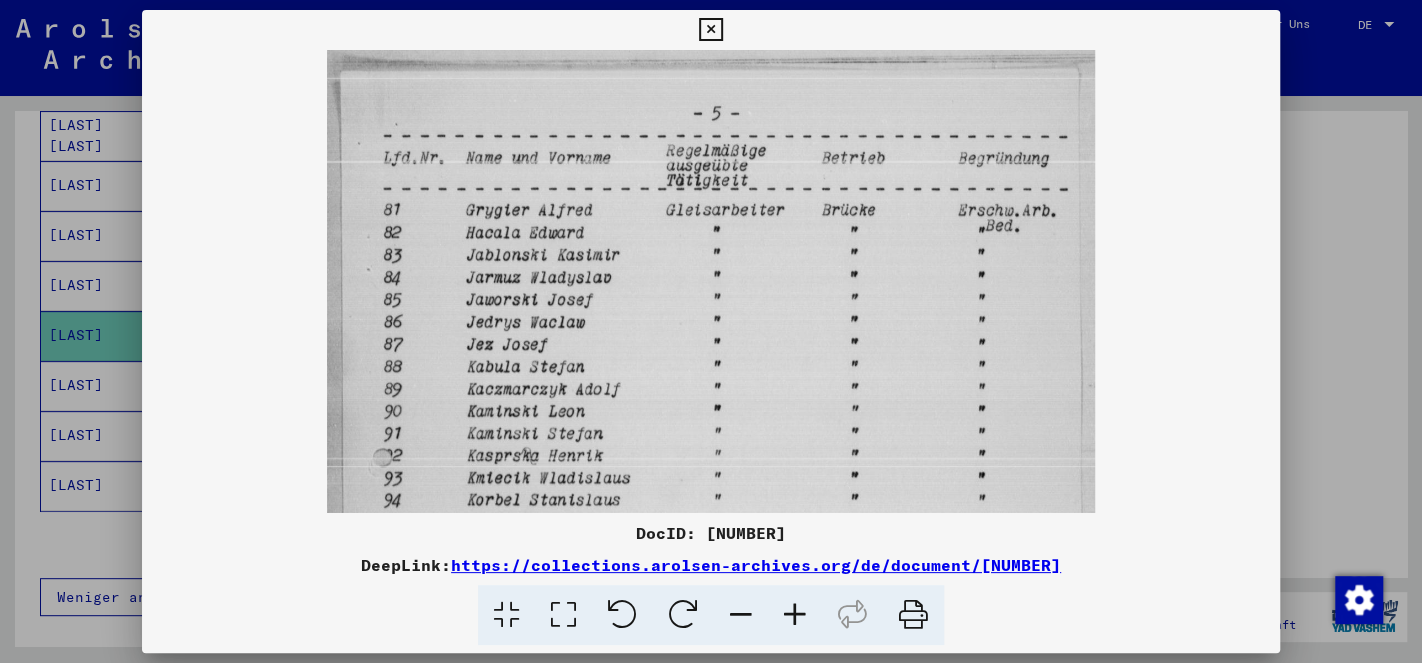 click at bounding box center [795, 615] 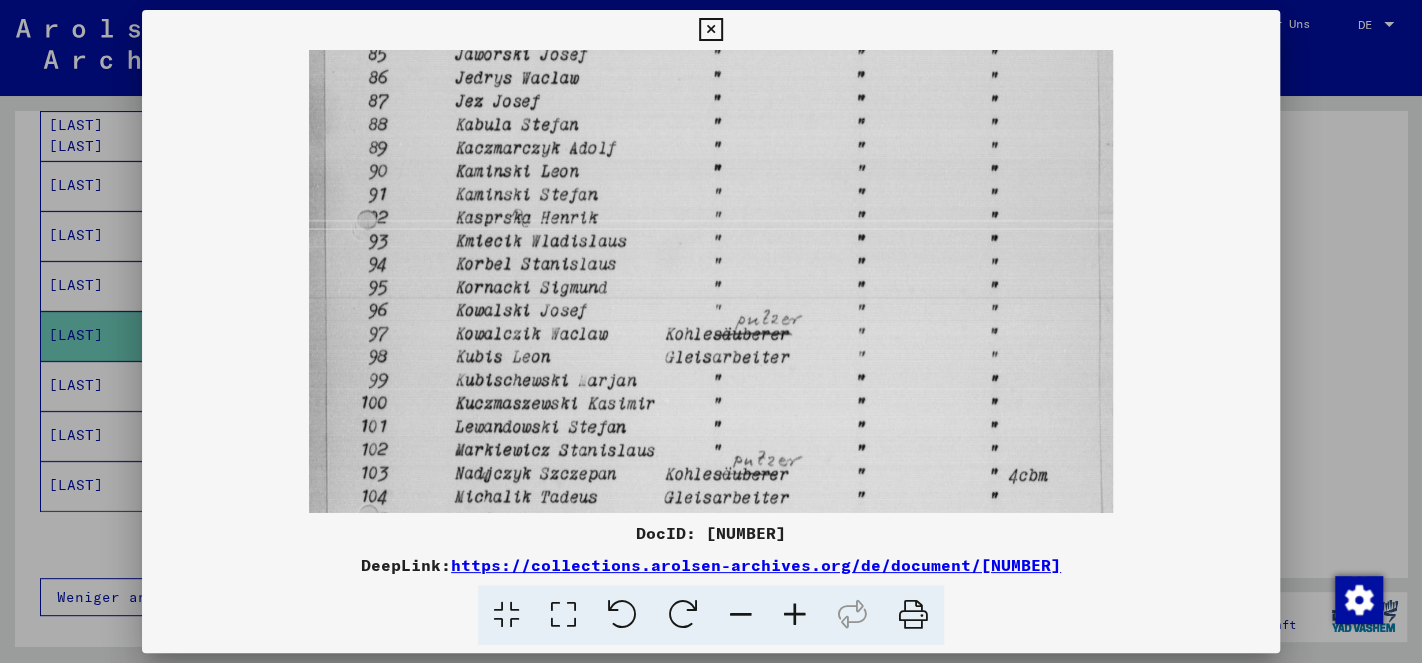 drag, startPoint x: 700, startPoint y: 426, endPoint x: 751, endPoint y: 169, distance: 262.01144 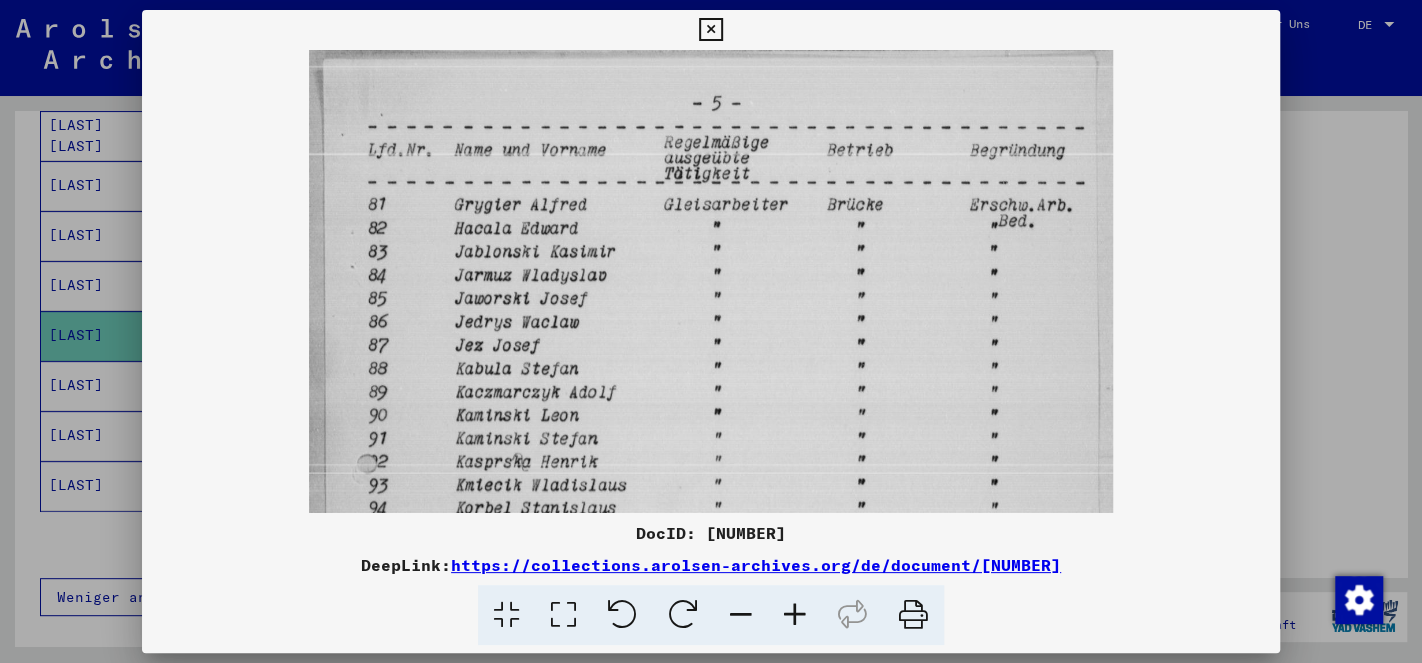 scroll, scrollTop: 0, scrollLeft: 0, axis: both 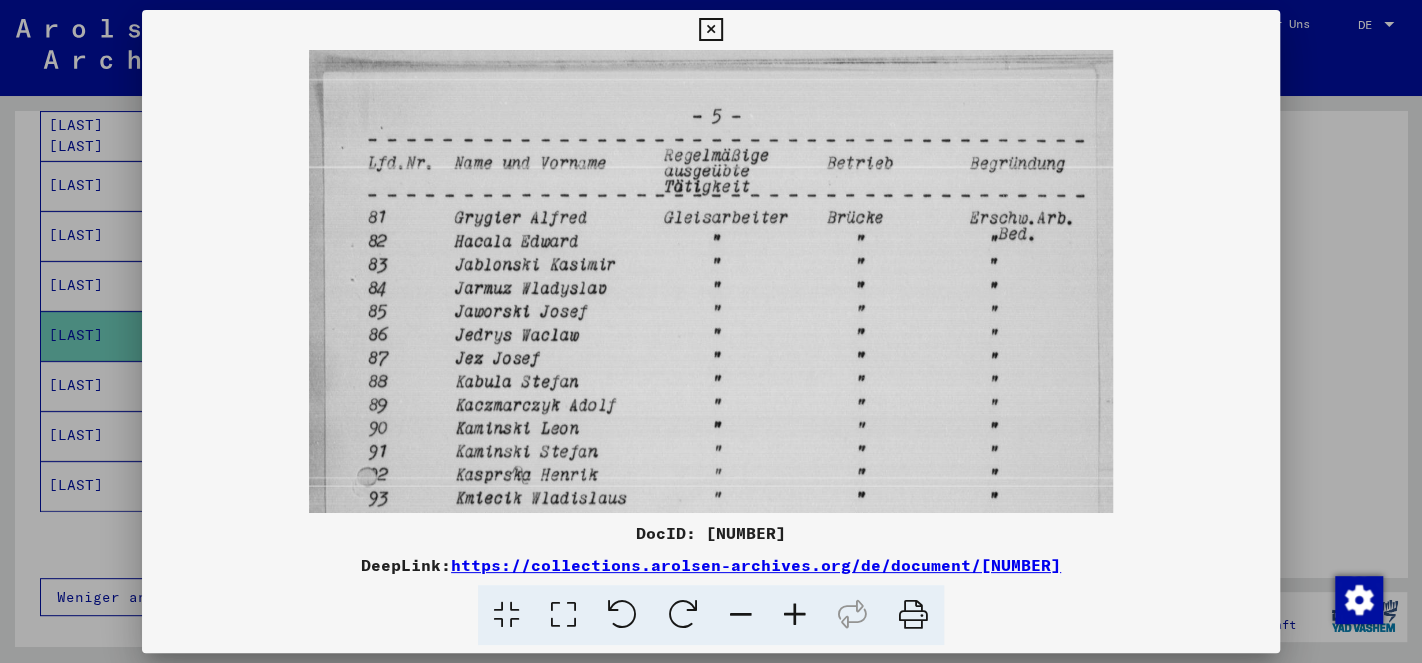 drag, startPoint x: 875, startPoint y: 129, endPoint x: 821, endPoint y: 556, distance: 430.40097 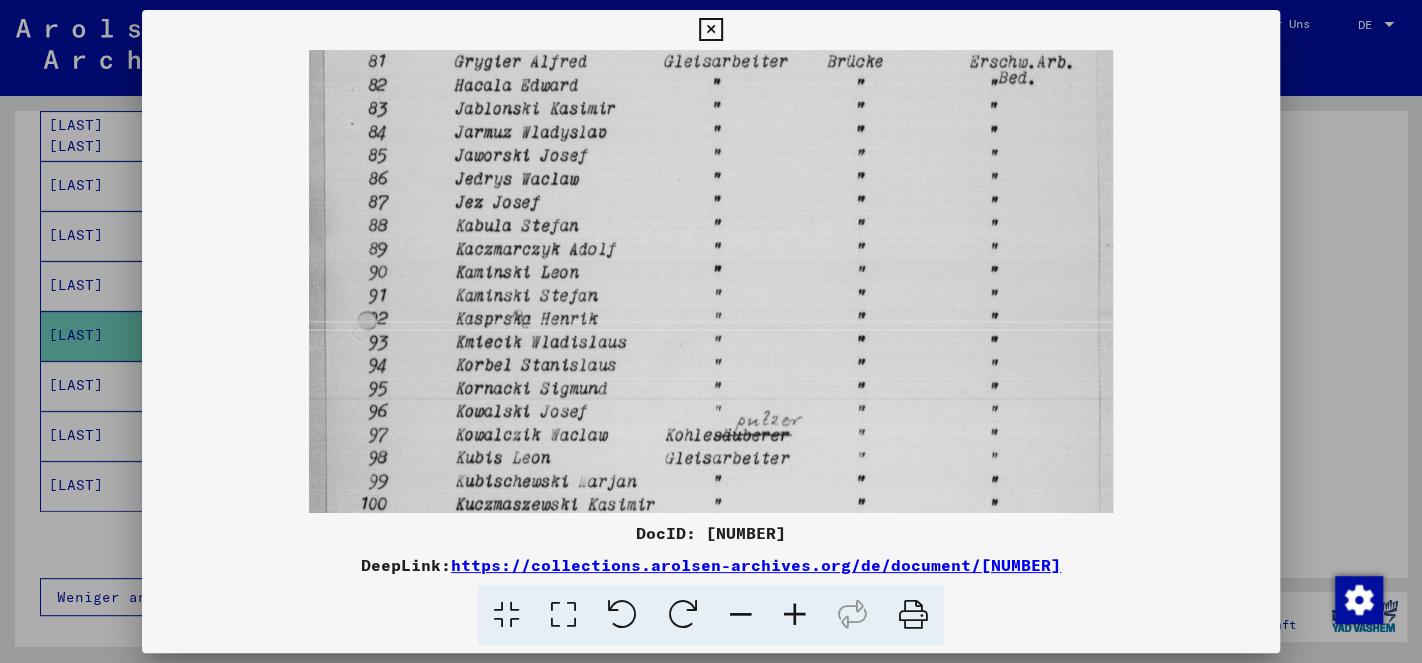 drag, startPoint x: 736, startPoint y: 288, endPoint x: 805, endPoint y: 169, distance: 137.55727 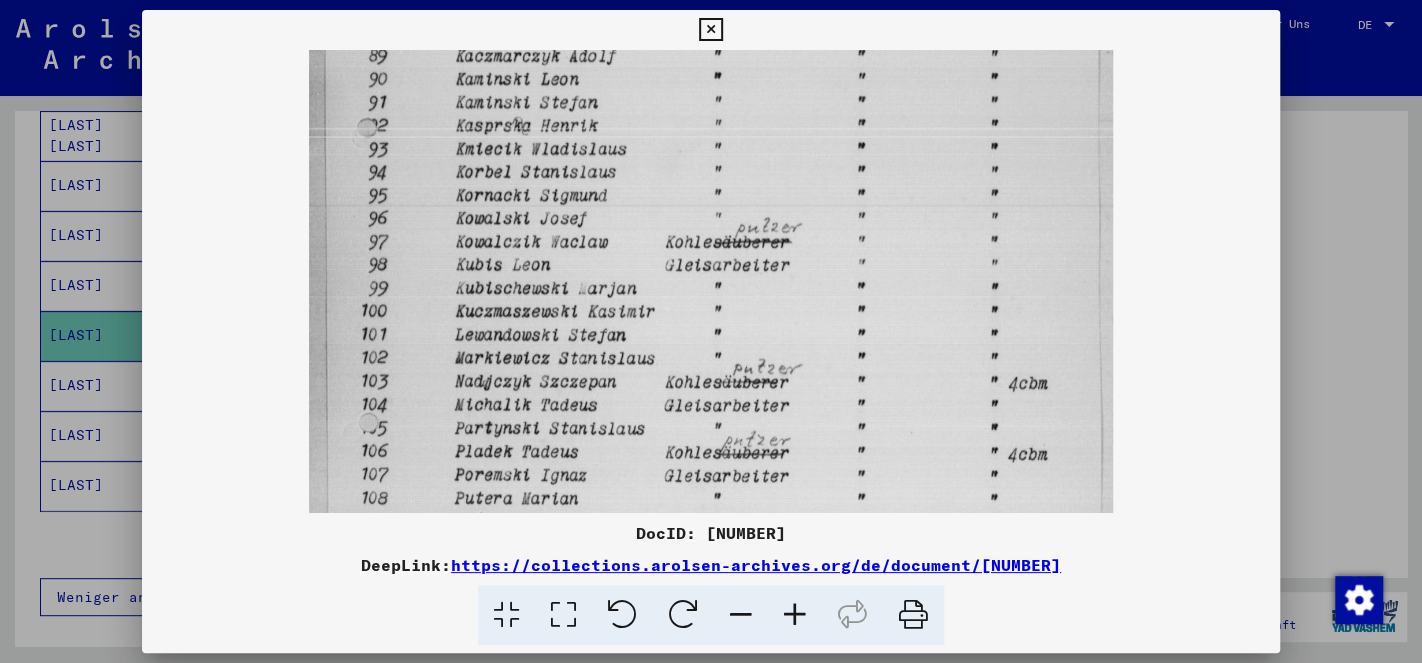 drag, startPoint x: 732, startPoint y: 356, endPoint x: 824, endPoint y: 175, distance: 203.0394 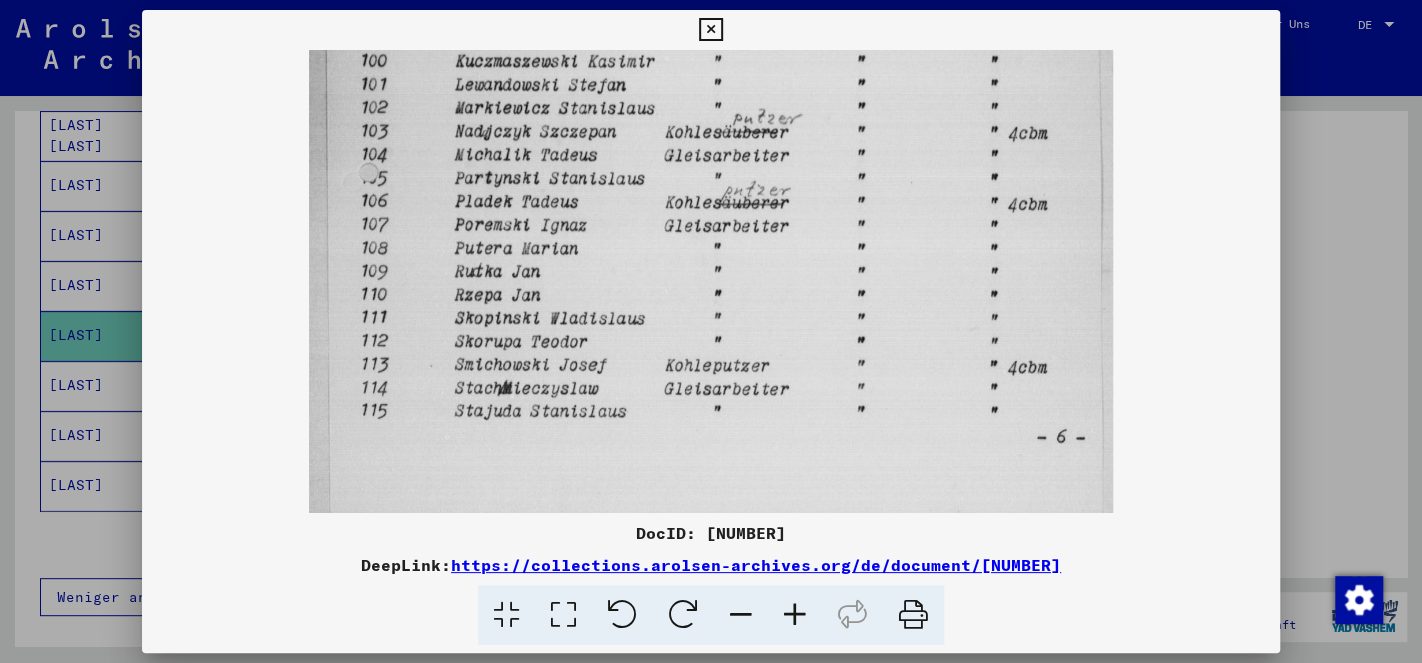 drag, startPoint x: 646, startPoint y: 418, endPoint x: 814, endPoint y: 133, distance: 330.83078 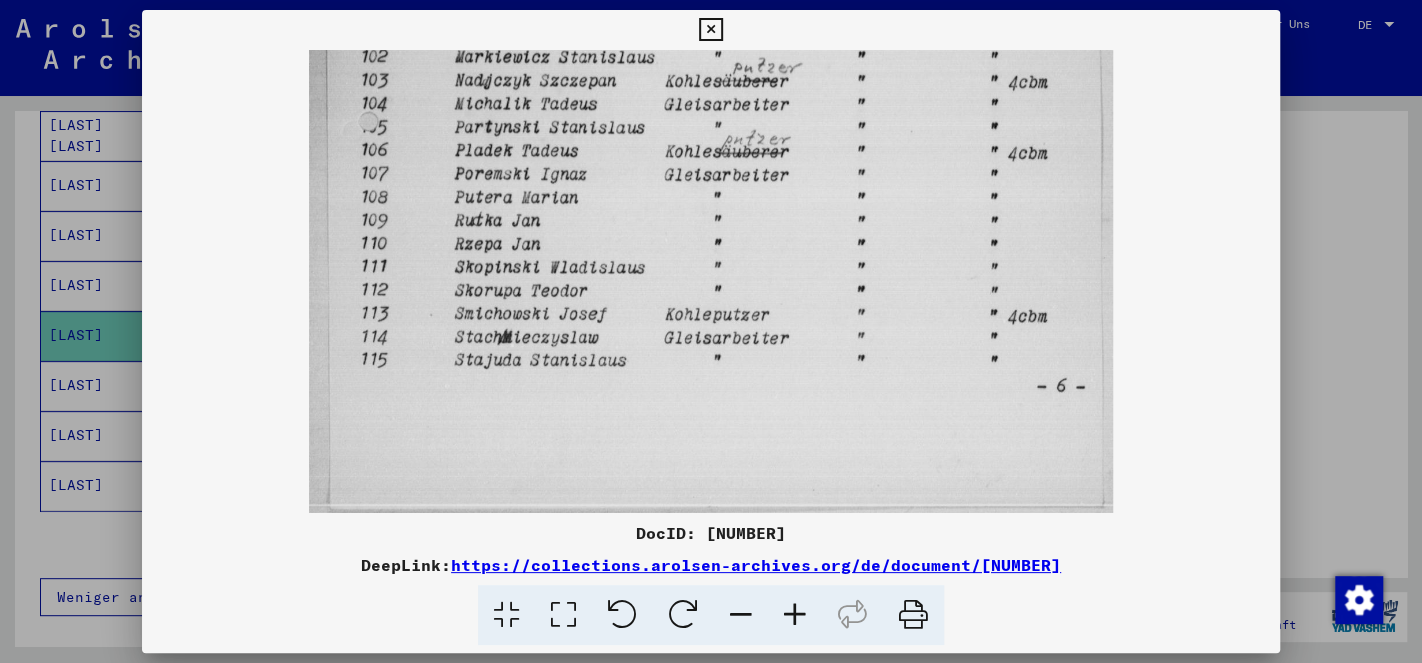 drag, startPoint x: 655, startPoint y: 382, endPoint x: 778, endPoint y: 220, distance: 203.40353 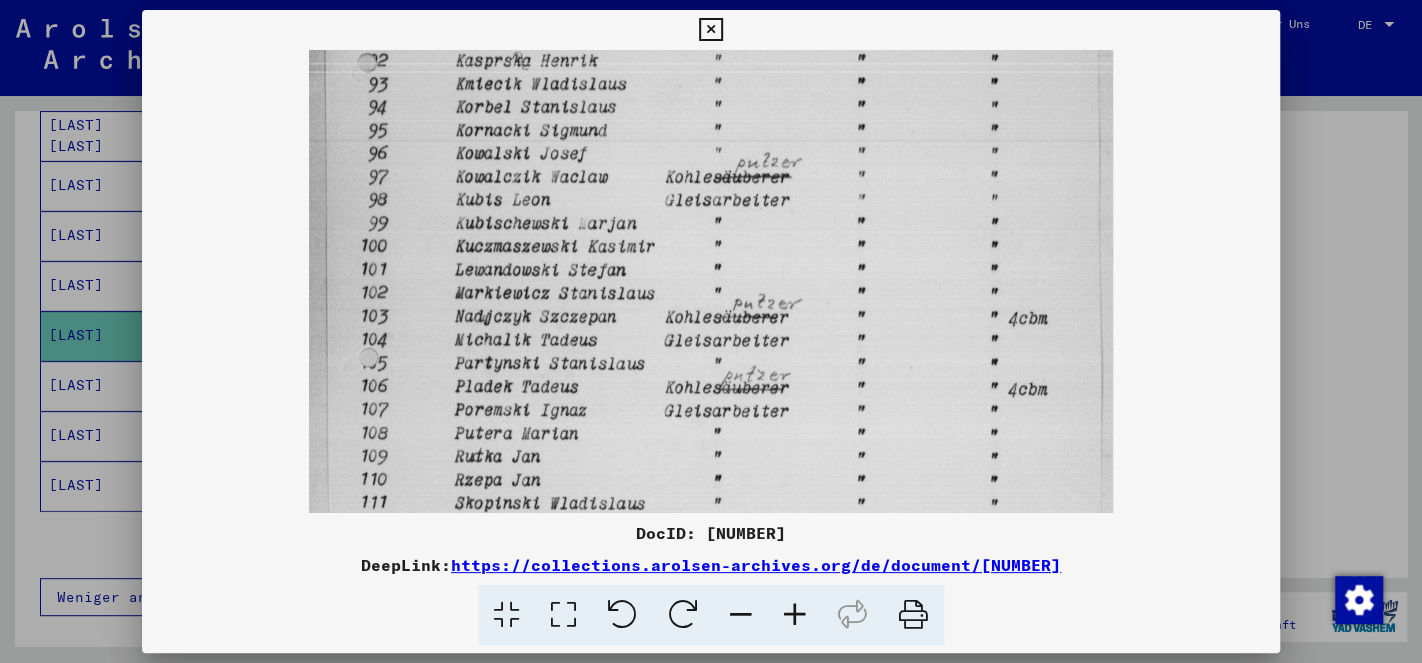 scroll, scrollTop: 410, scrollLeft: 0, axis: vertical 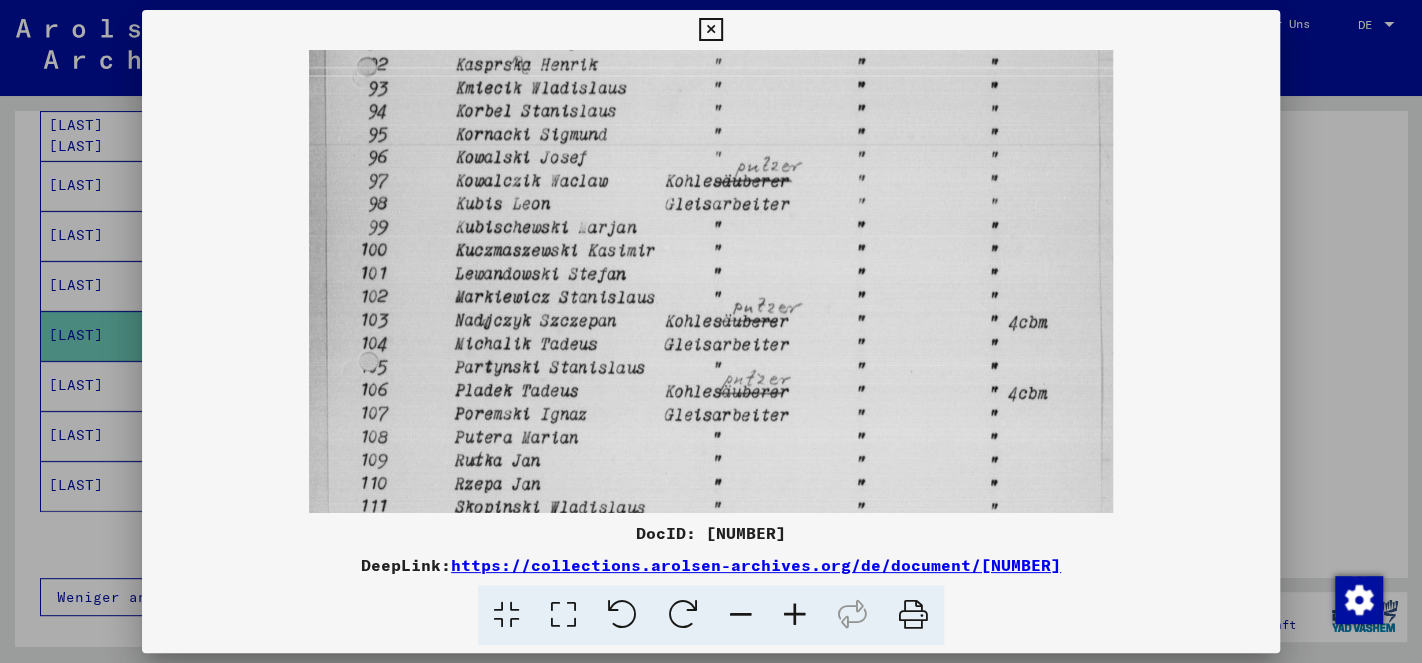 drag, startPoint x: 740, startPoint y: 178, endPoint x: 713, endPoint y: 420, distance: 243.50154 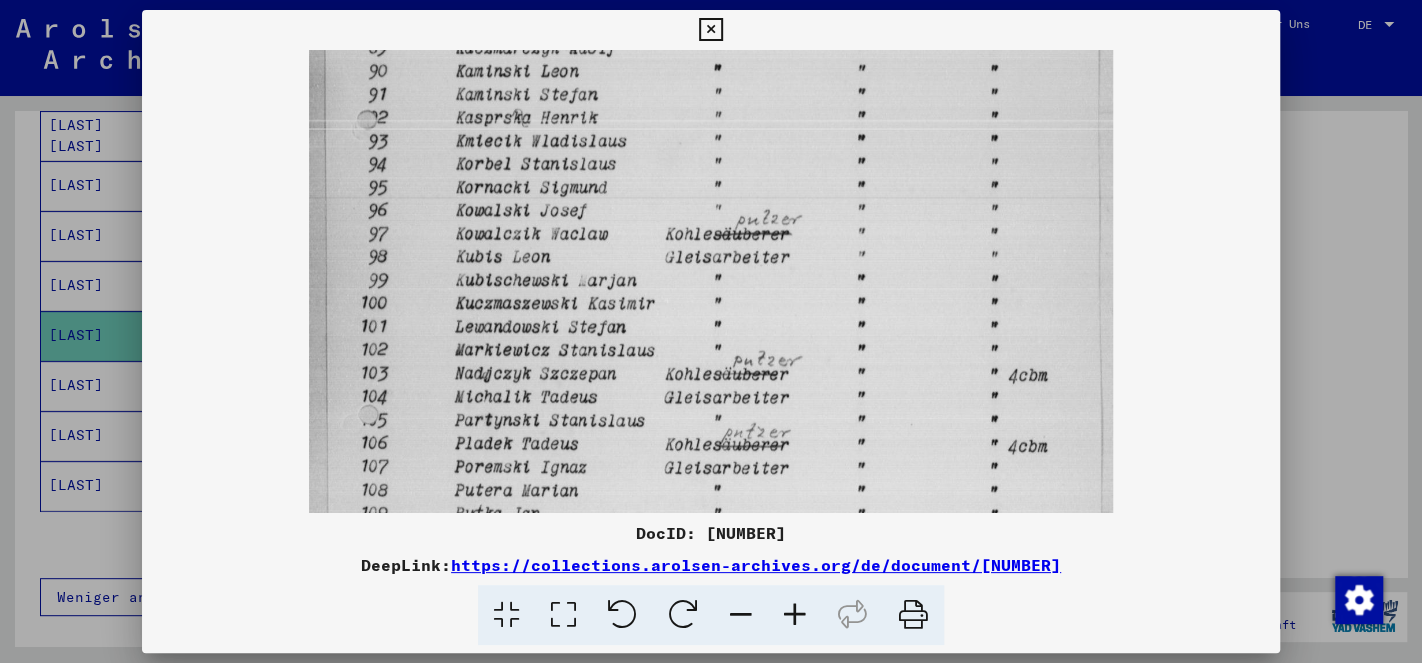 scroll, scrollTop: 244, scrollLeft: 0, axis: vertical 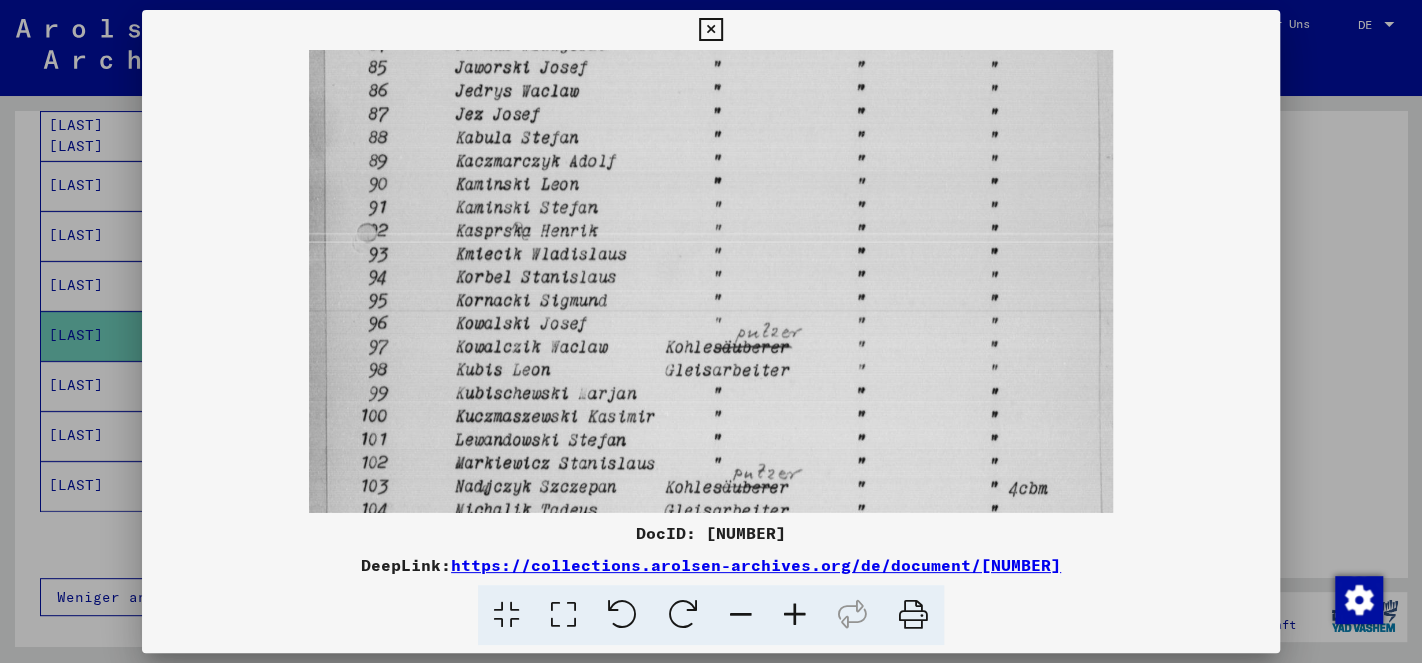 drag, startPoint x: 943, startPoint y: 264, endPoint x: 889, endPoint y: 430, distance: 174.56232 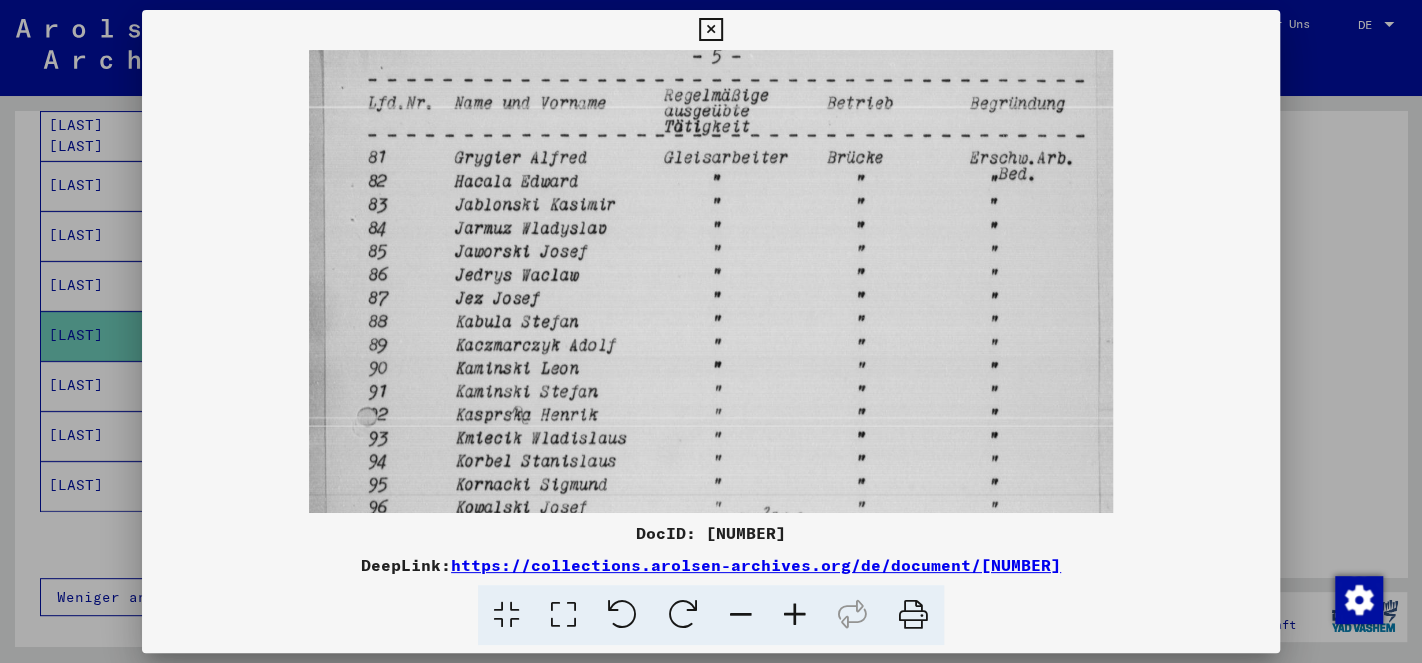 scroll, scrollTop: 0, scrollLeft: 0, axis: both 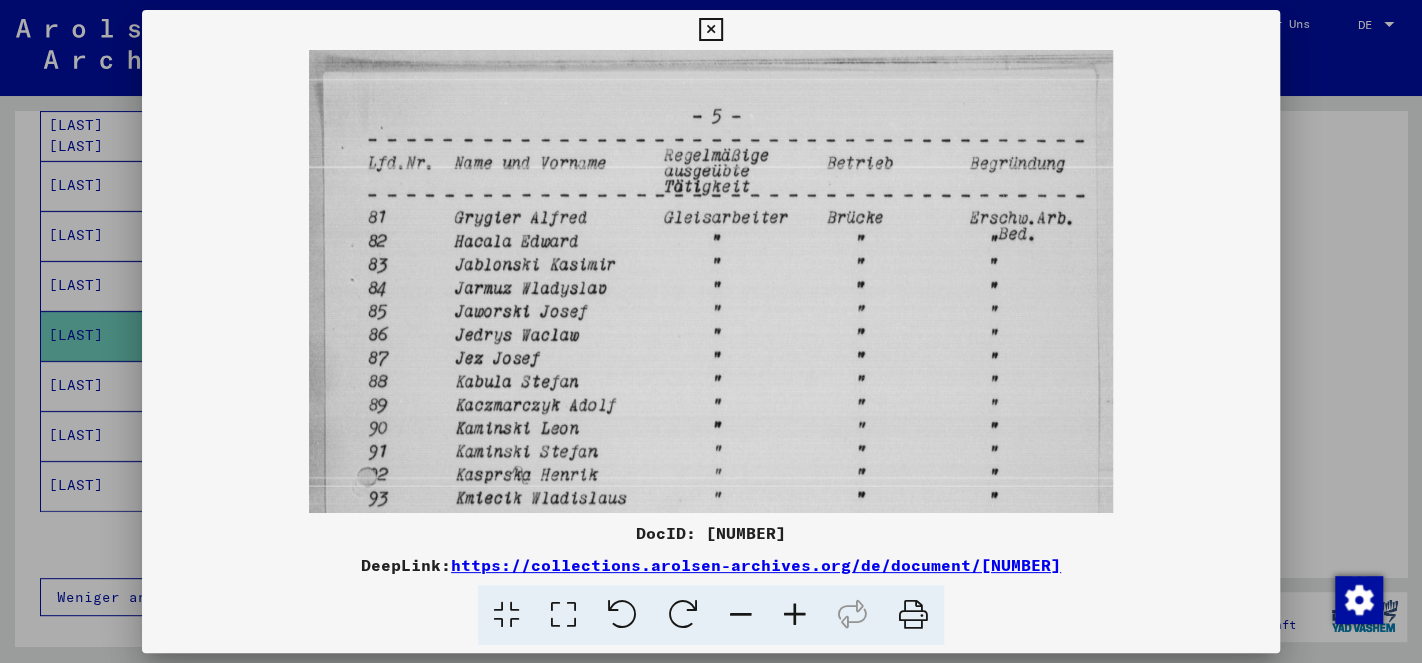 drag, startPoint x: 828, startPoint y: 198, endPoint x: 753, endPoint y: 669, distance: 476.93396 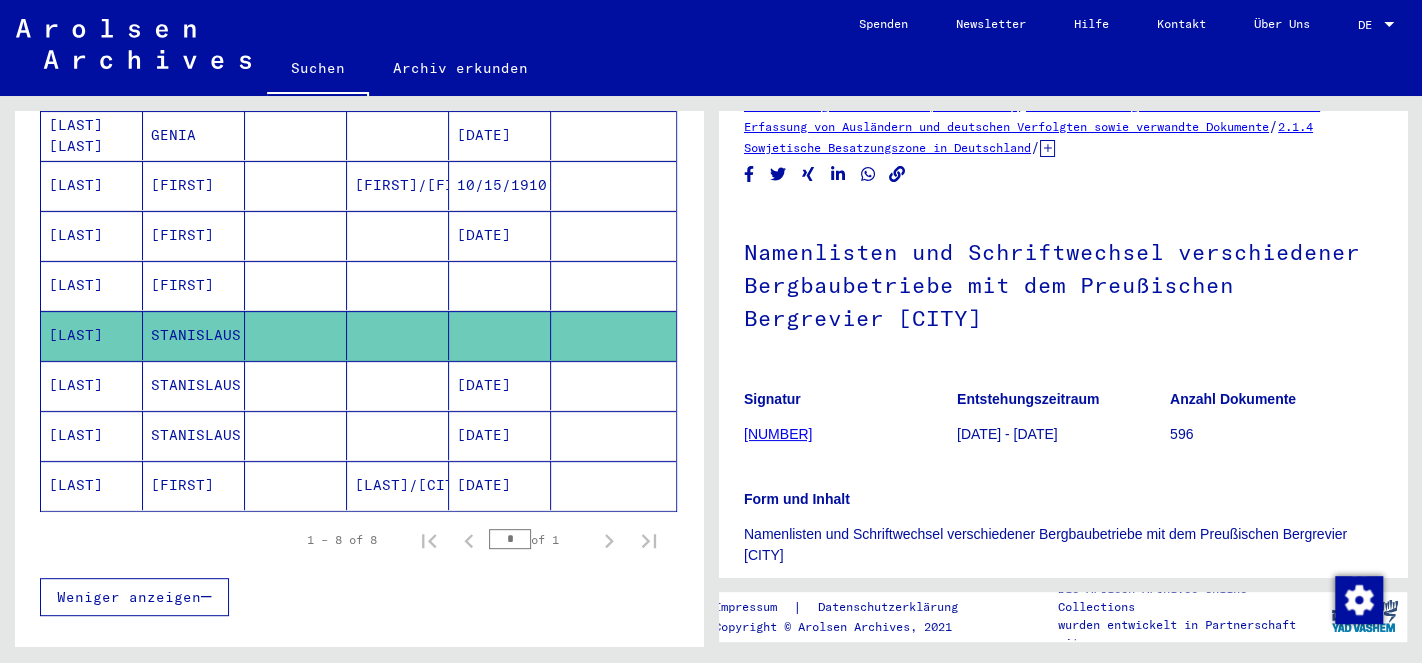 scroll, scrollTop: 0, scrollLeft: 0, axis: both 